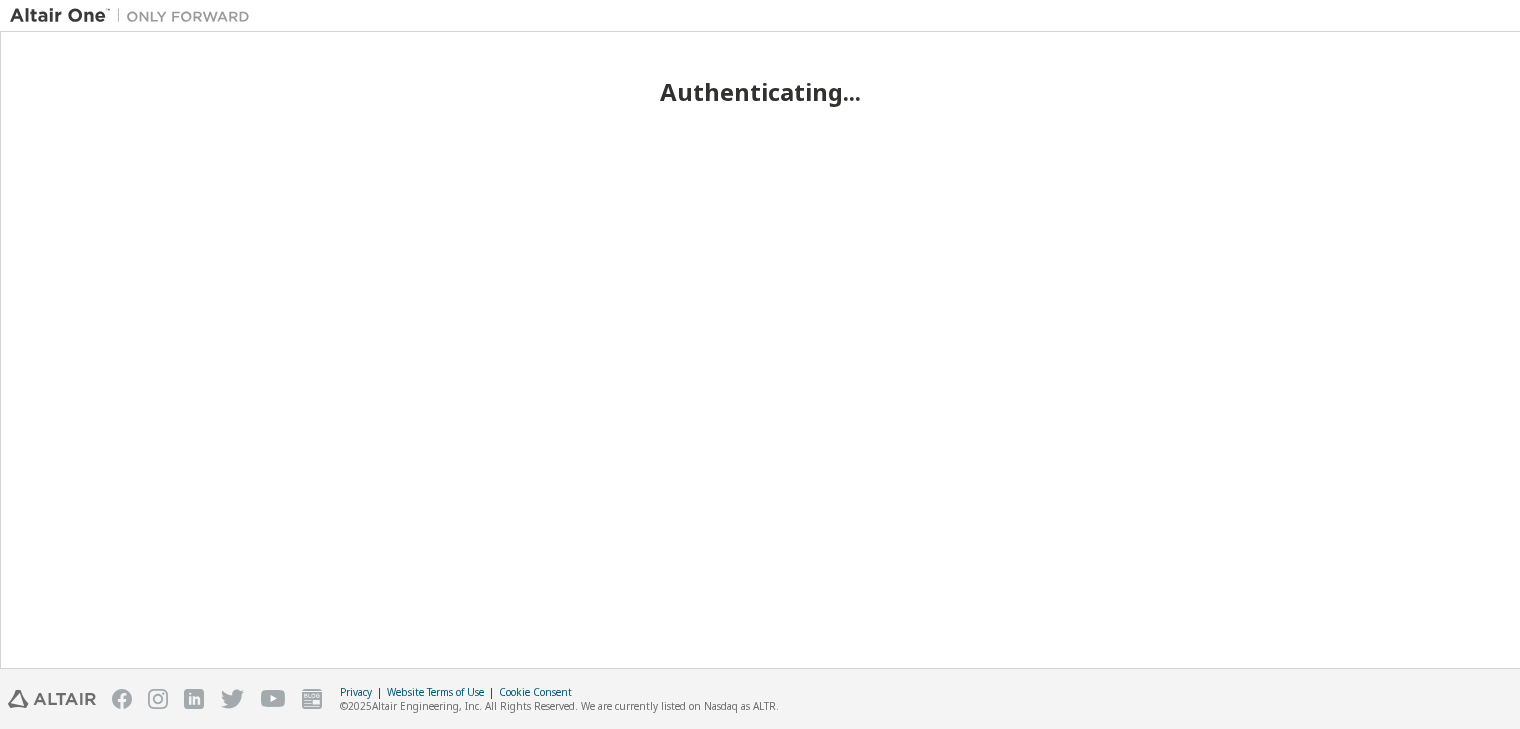 scroll, scrollTop: 0, scrollLeft: 0, axis: both 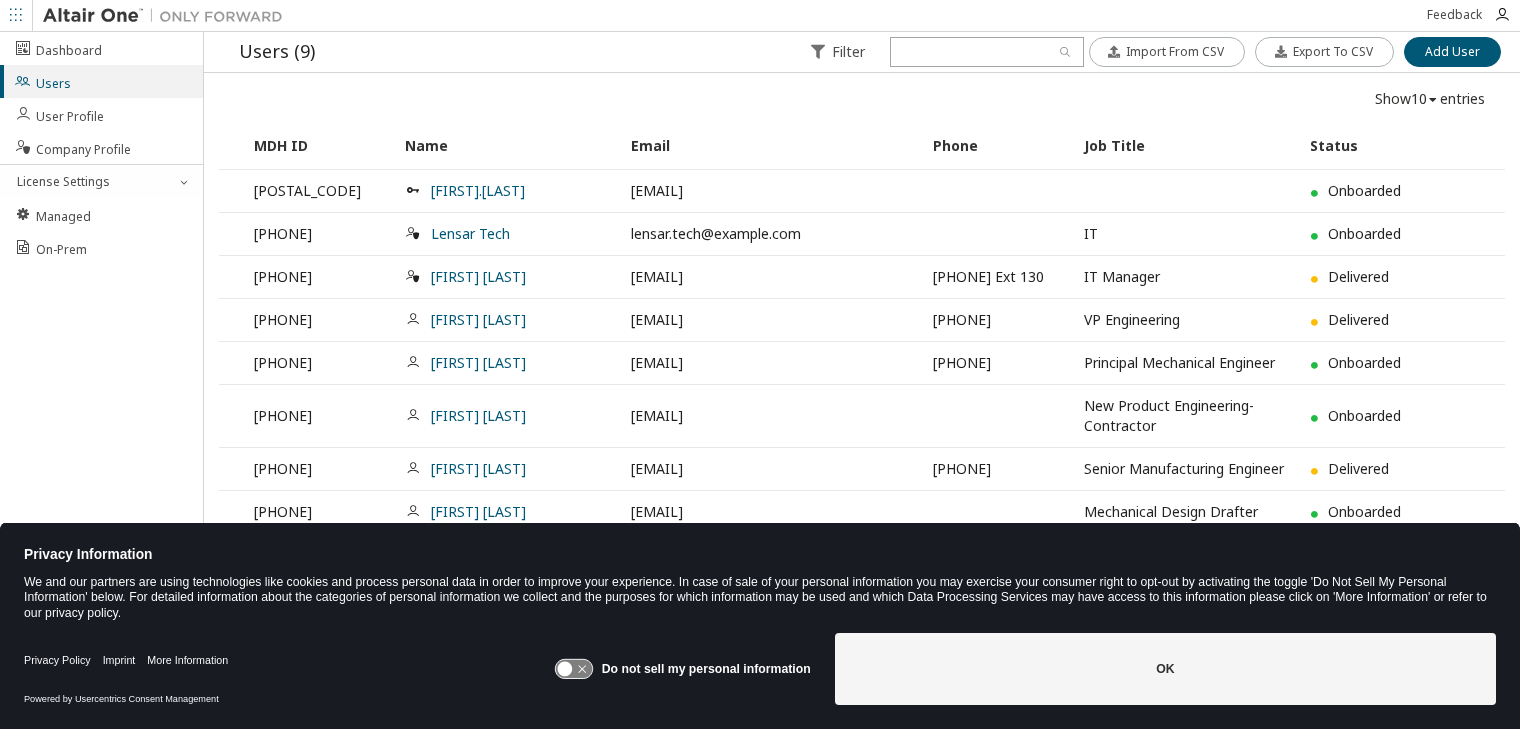 click 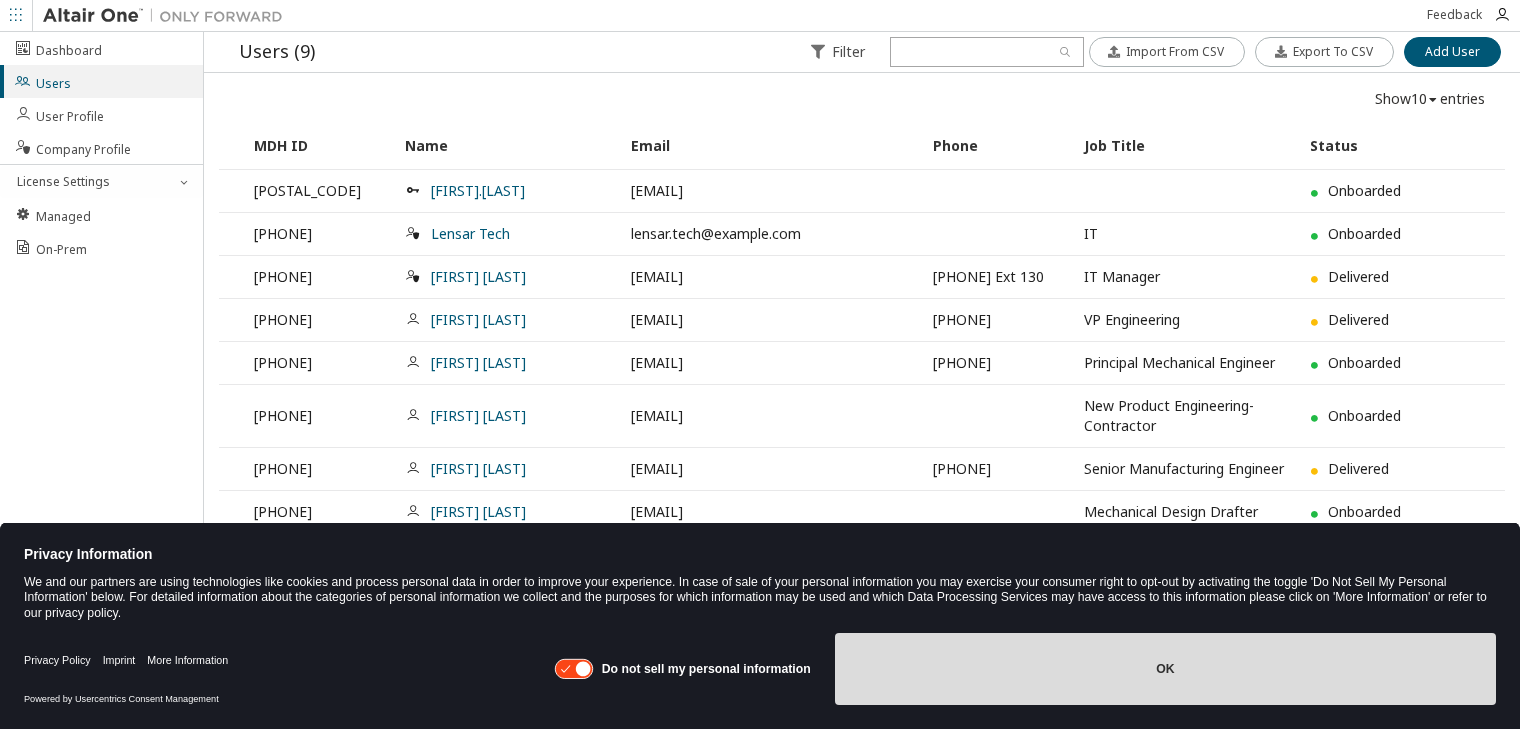 click on "OK" at bounding box center [1165, 669] 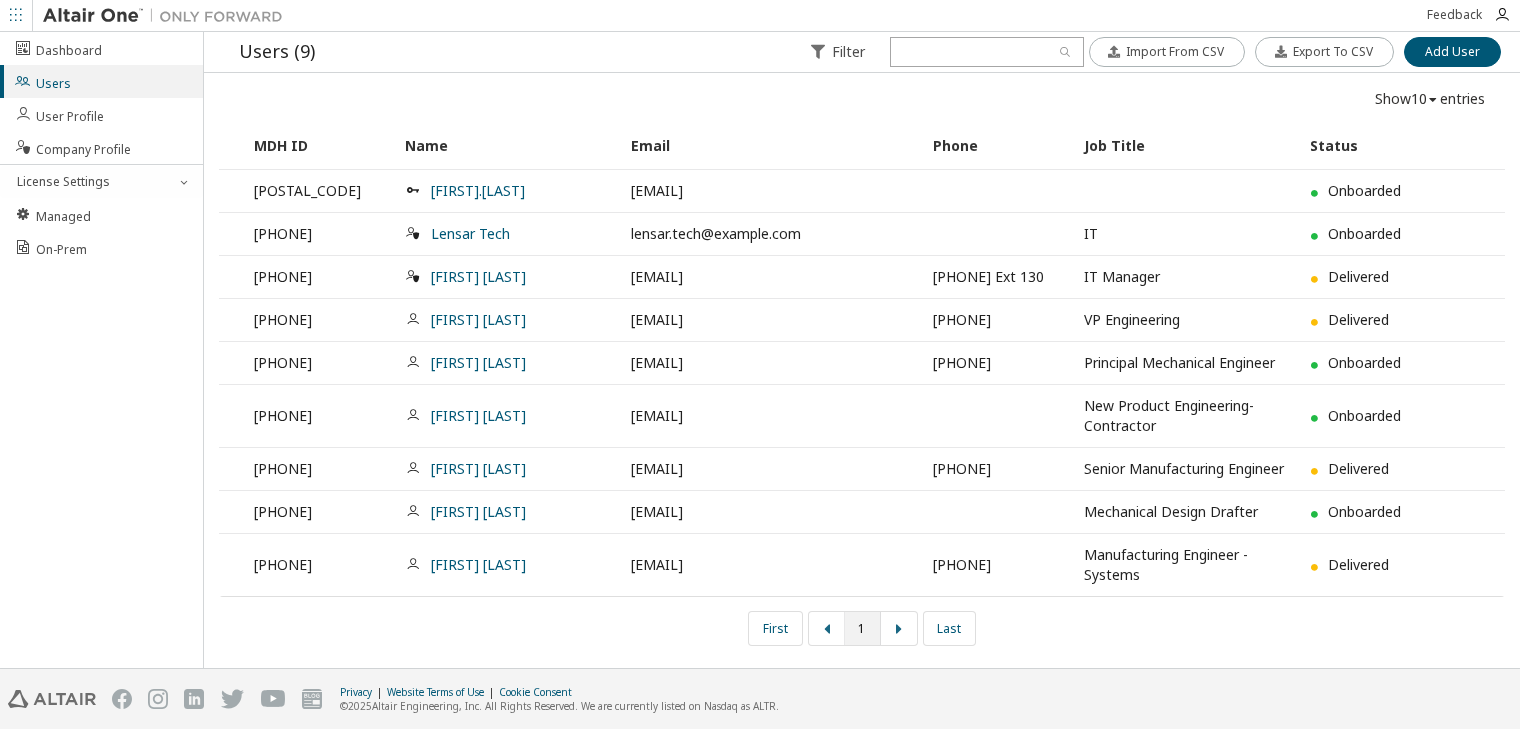 scroll, scrollTop: 0, scrollLeft: 0, axis: both 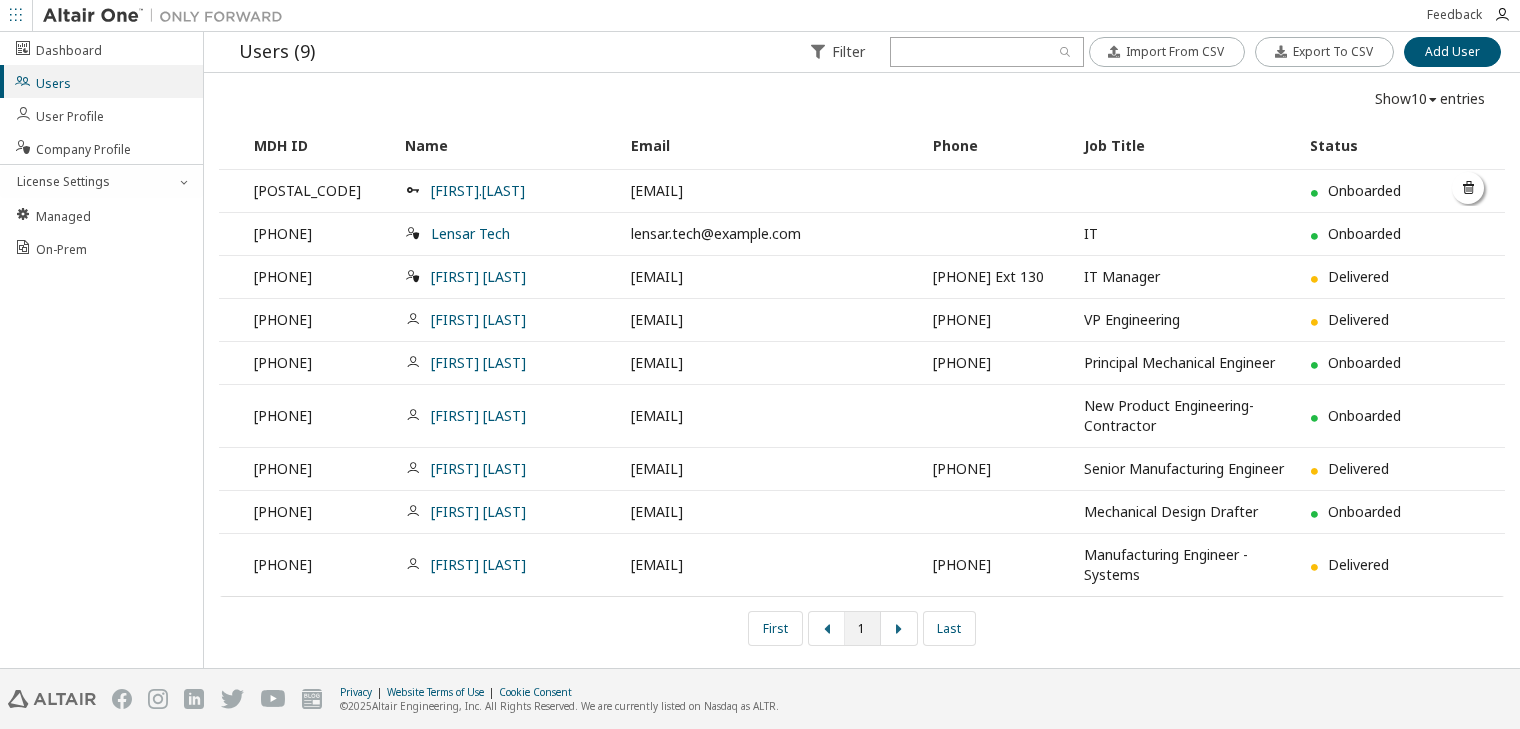 click at bounding box center [1186, 191] 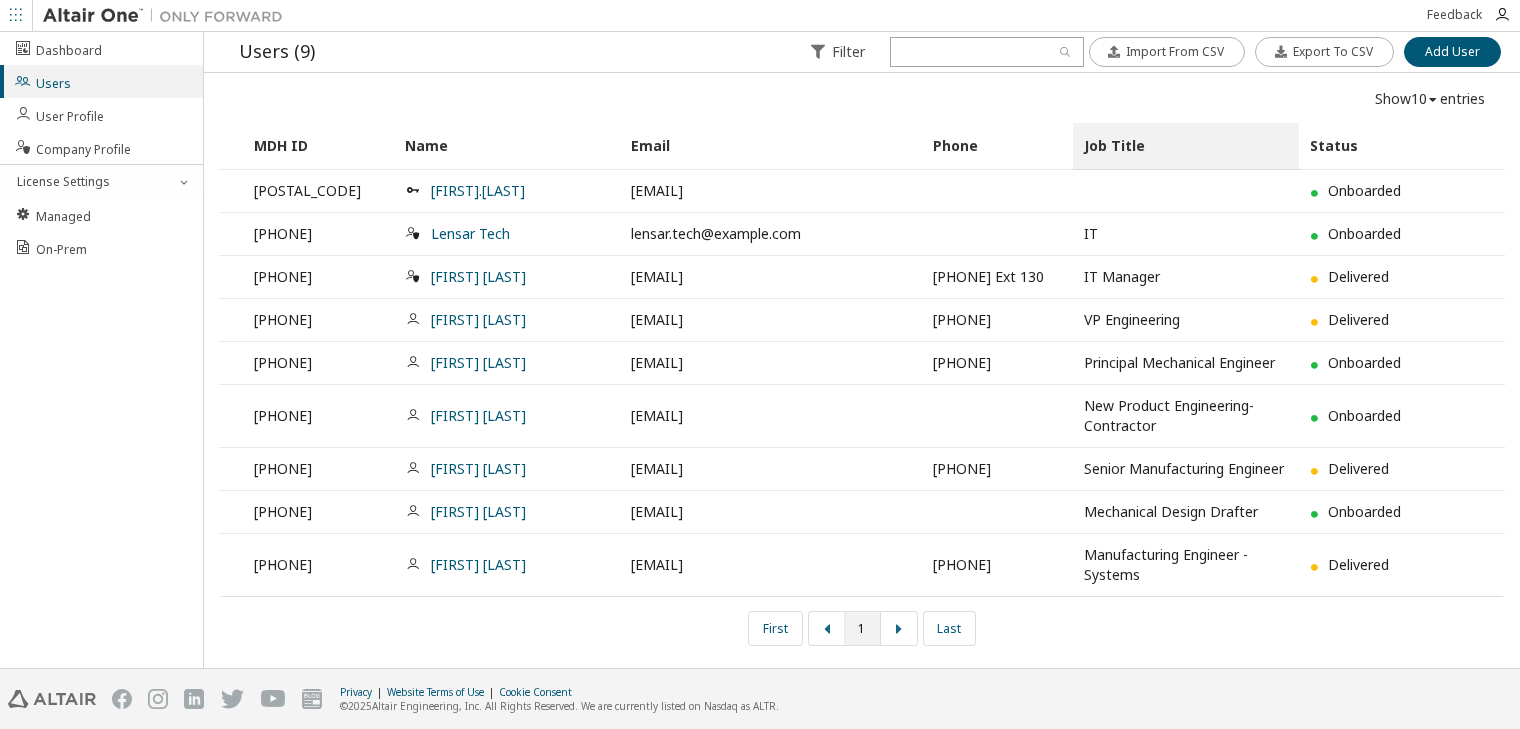 click on "Job Title" at bounding box center [1186, 146] 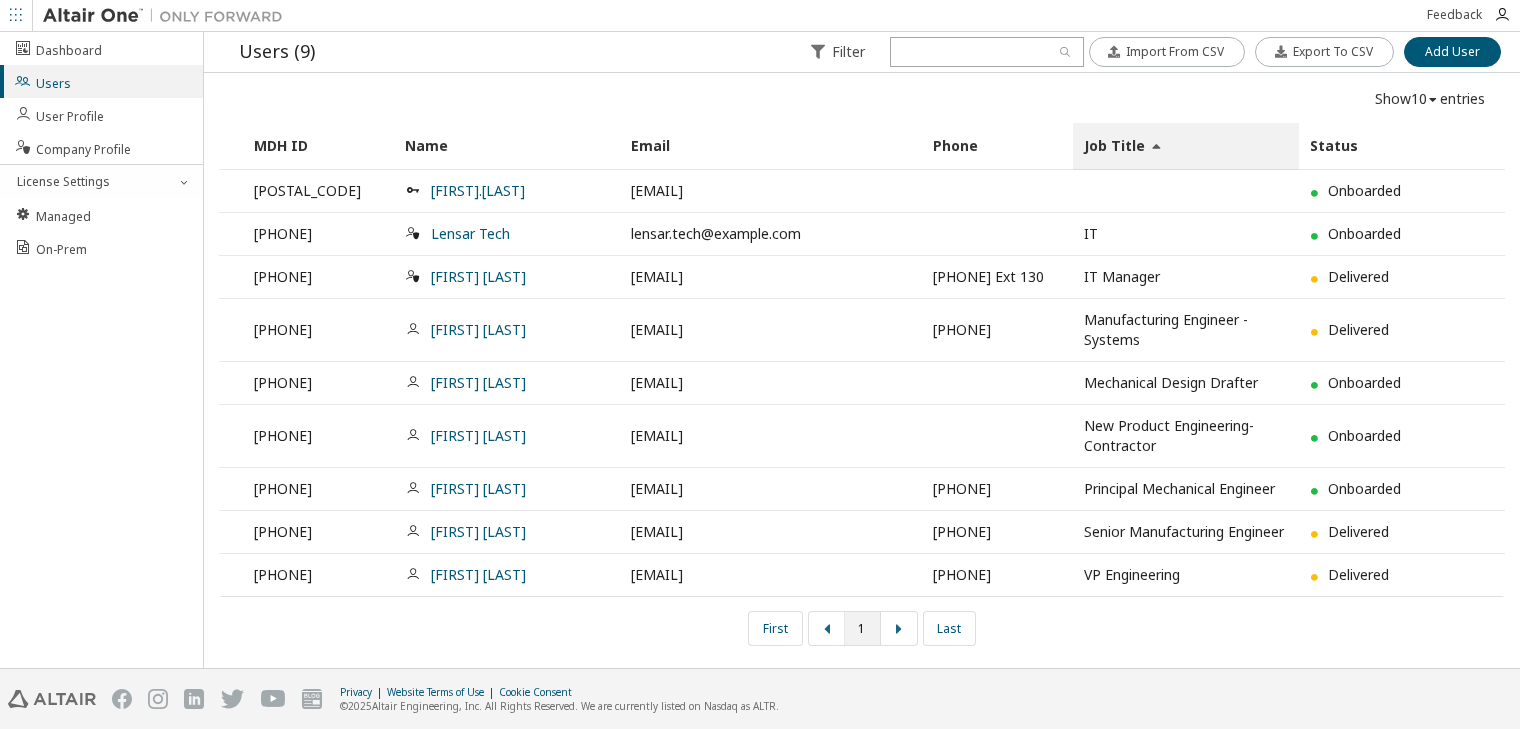 click on "Job Title" at bounding box center (1186, 146) 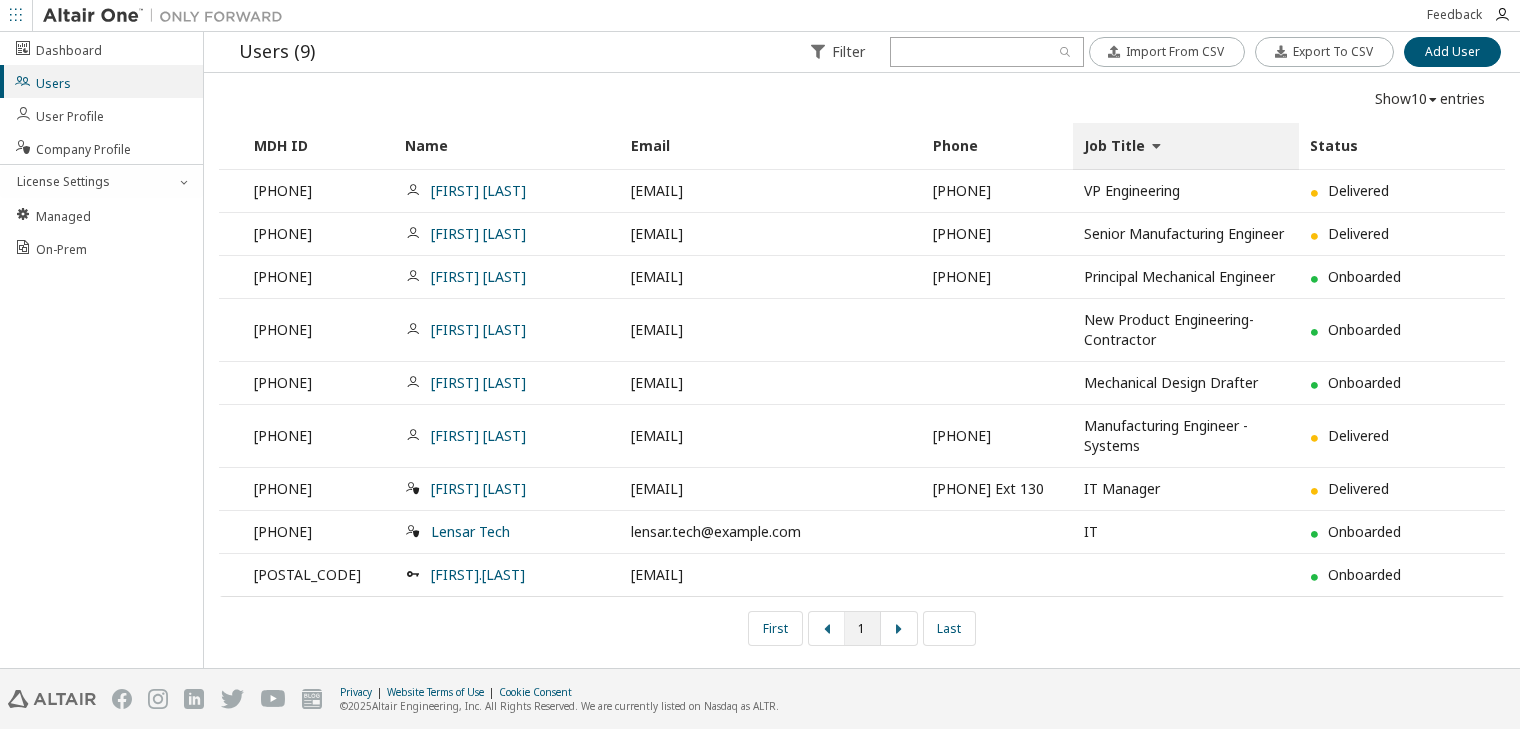click on "Job Title" at bounding box center (1186, 146) 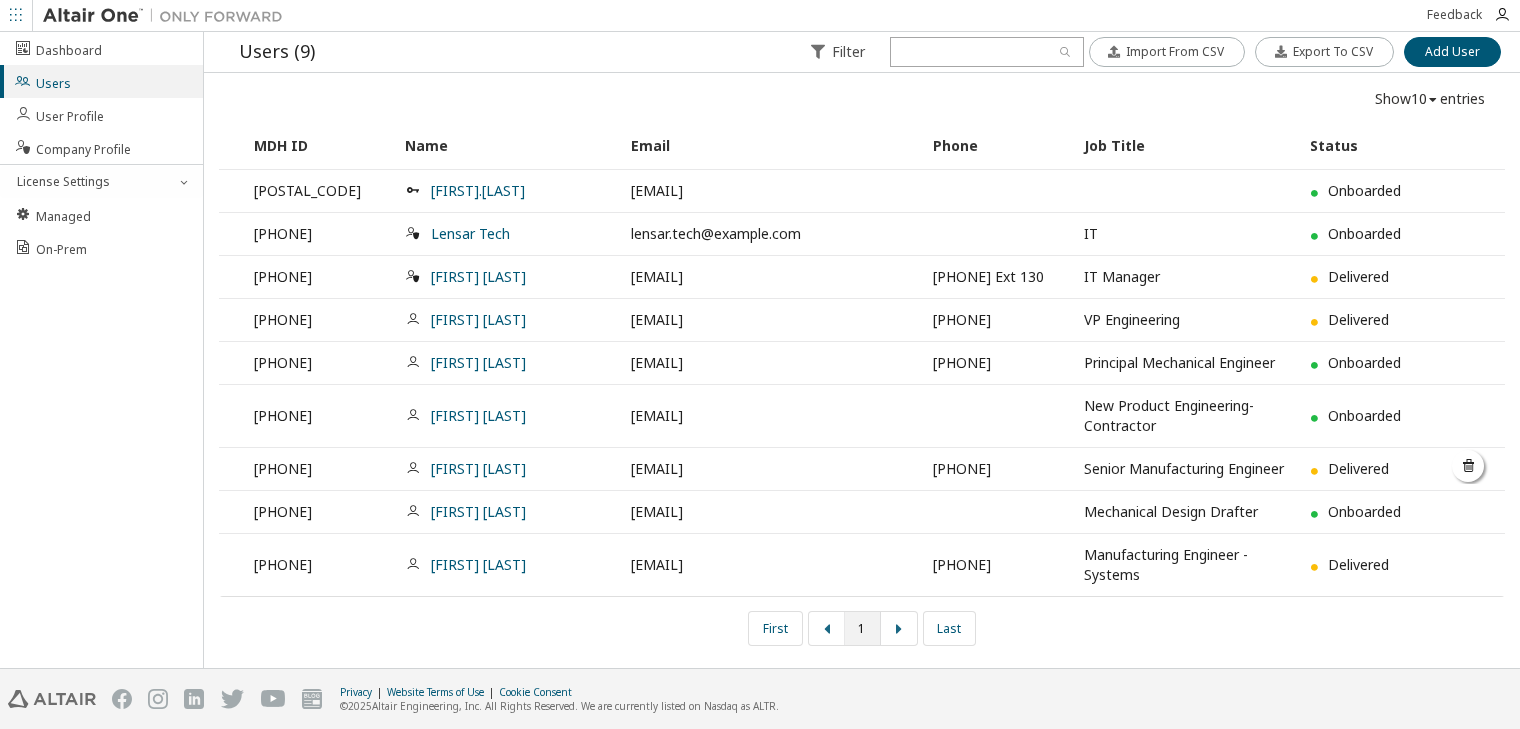 scroll, scrollTop: 0, scrollLeft: 0, axis: both 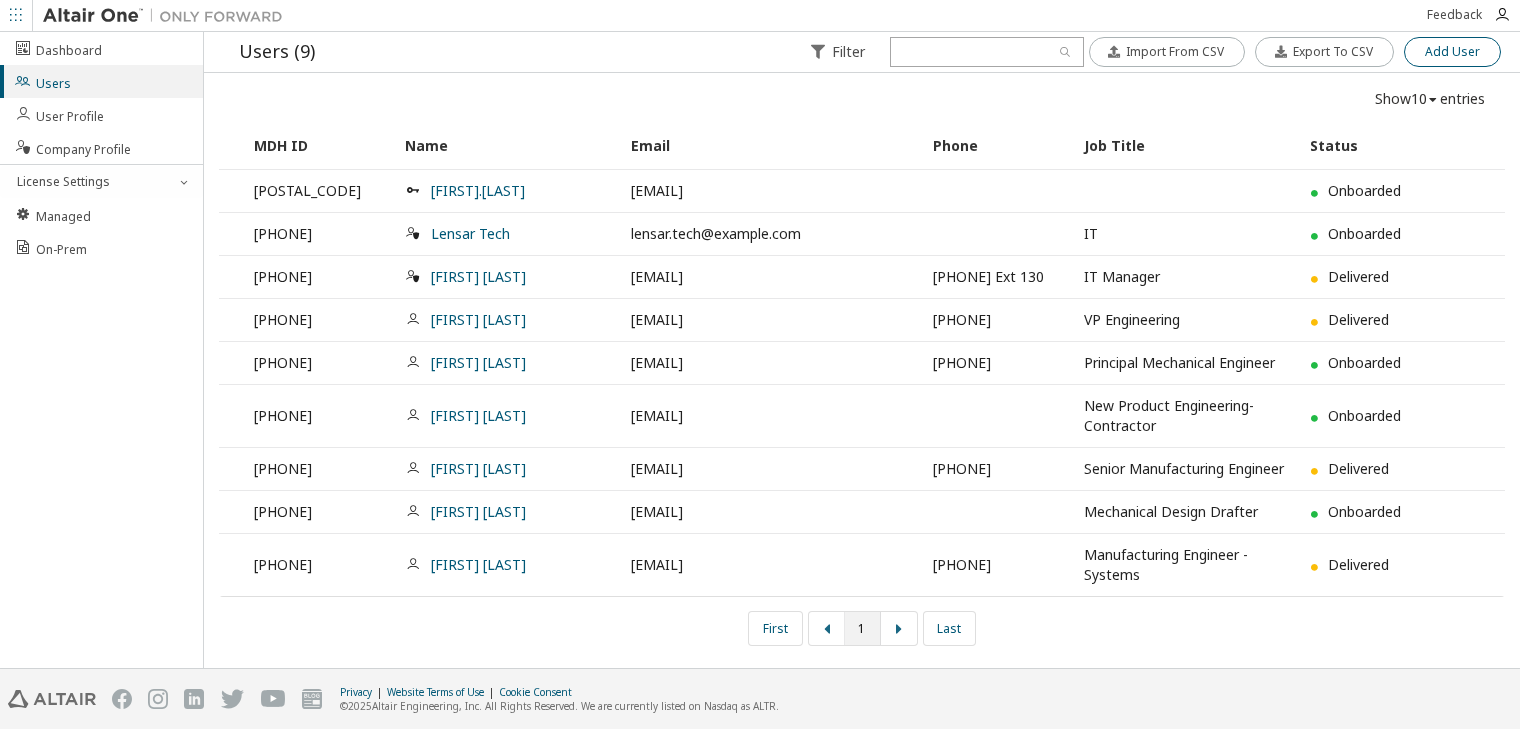 click on "Add User" at bounding box center (1452, 52) 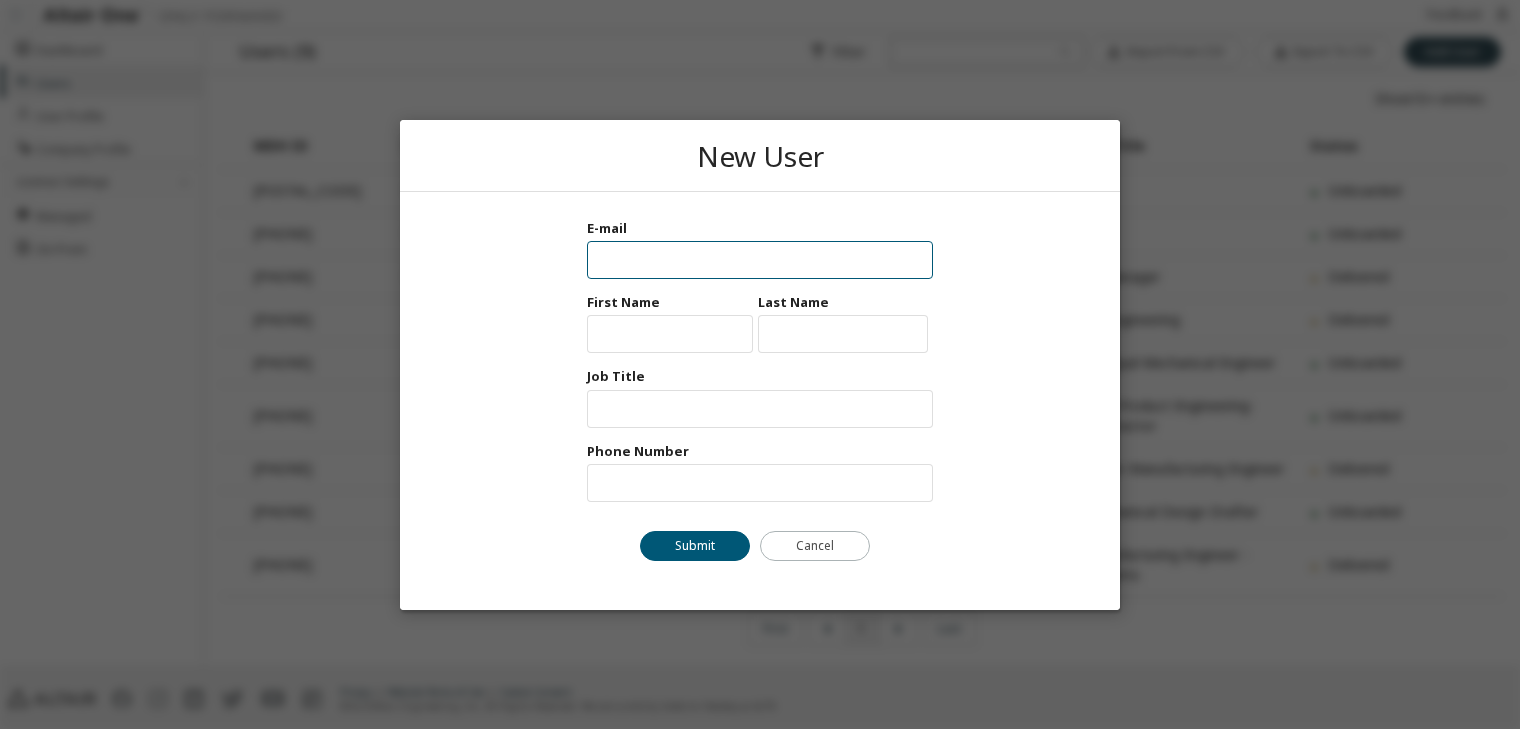 click at bounding box center (760, 260) 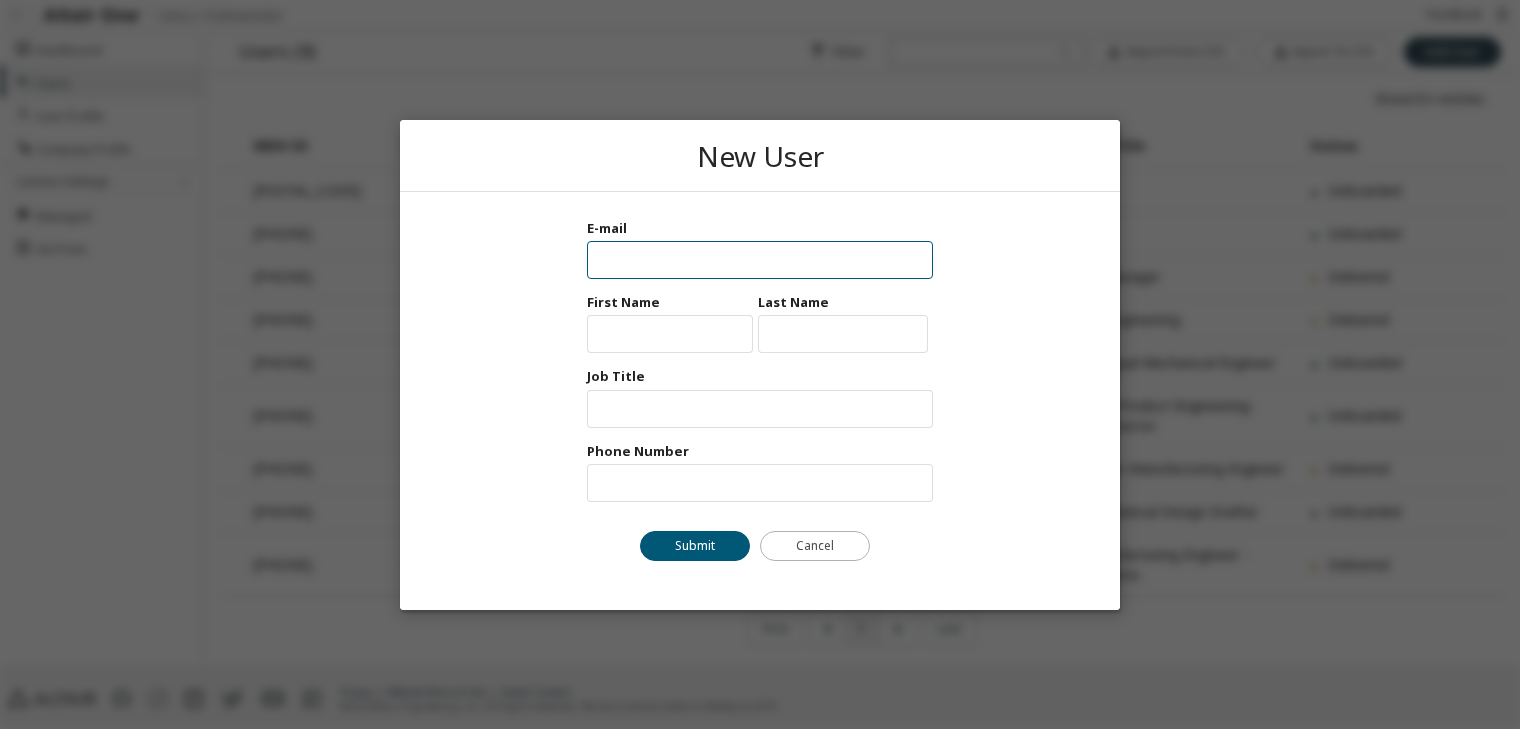 paste on "**********" 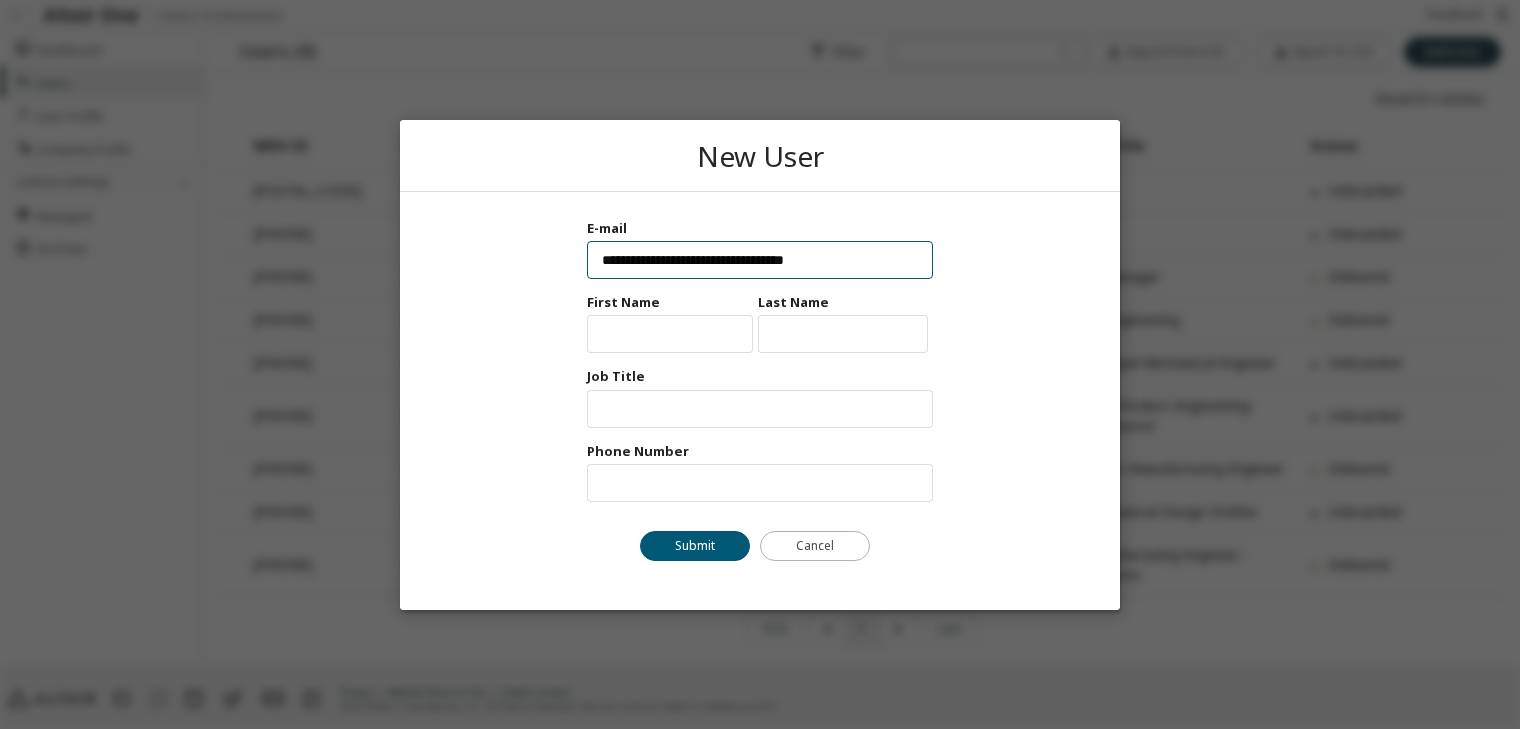 drag, startPoint x: 643, startPoint y: 261, endPoint x: 605, endPoint y: 267, distance: 38.470768 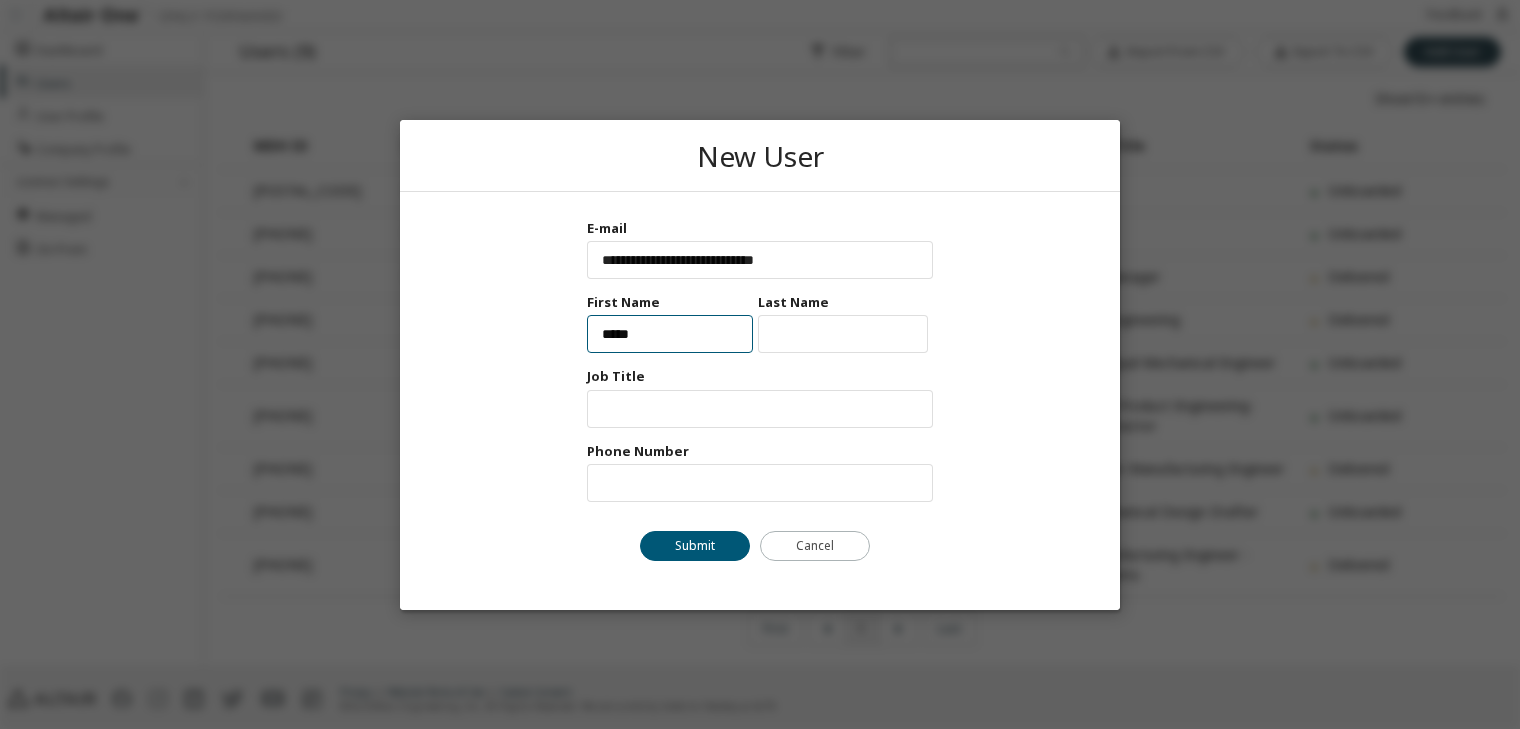 type on "*****" 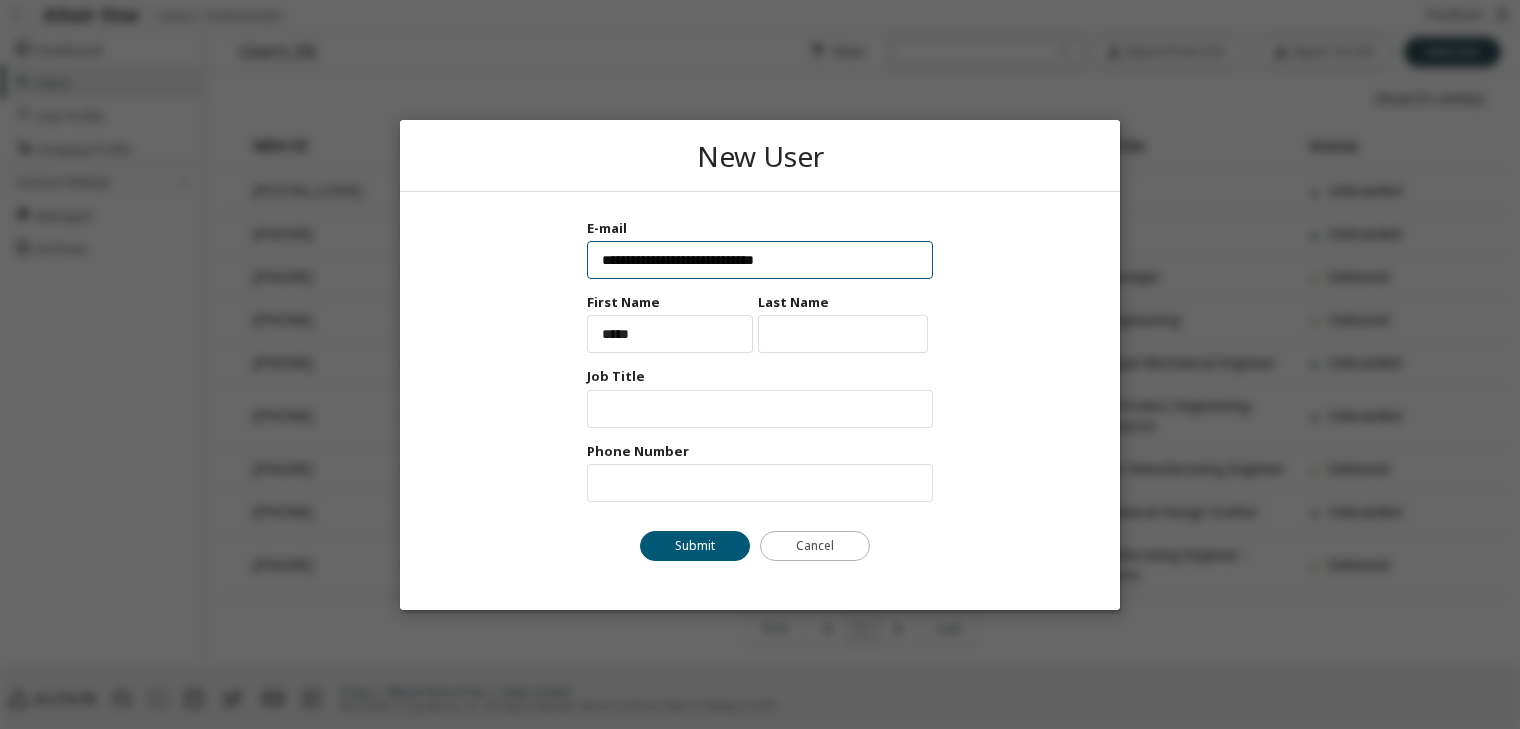 drag, startPoint x: 636, startPoint y: 260, endPoint x: 596, endPoint y: 261, distance: 40.012497 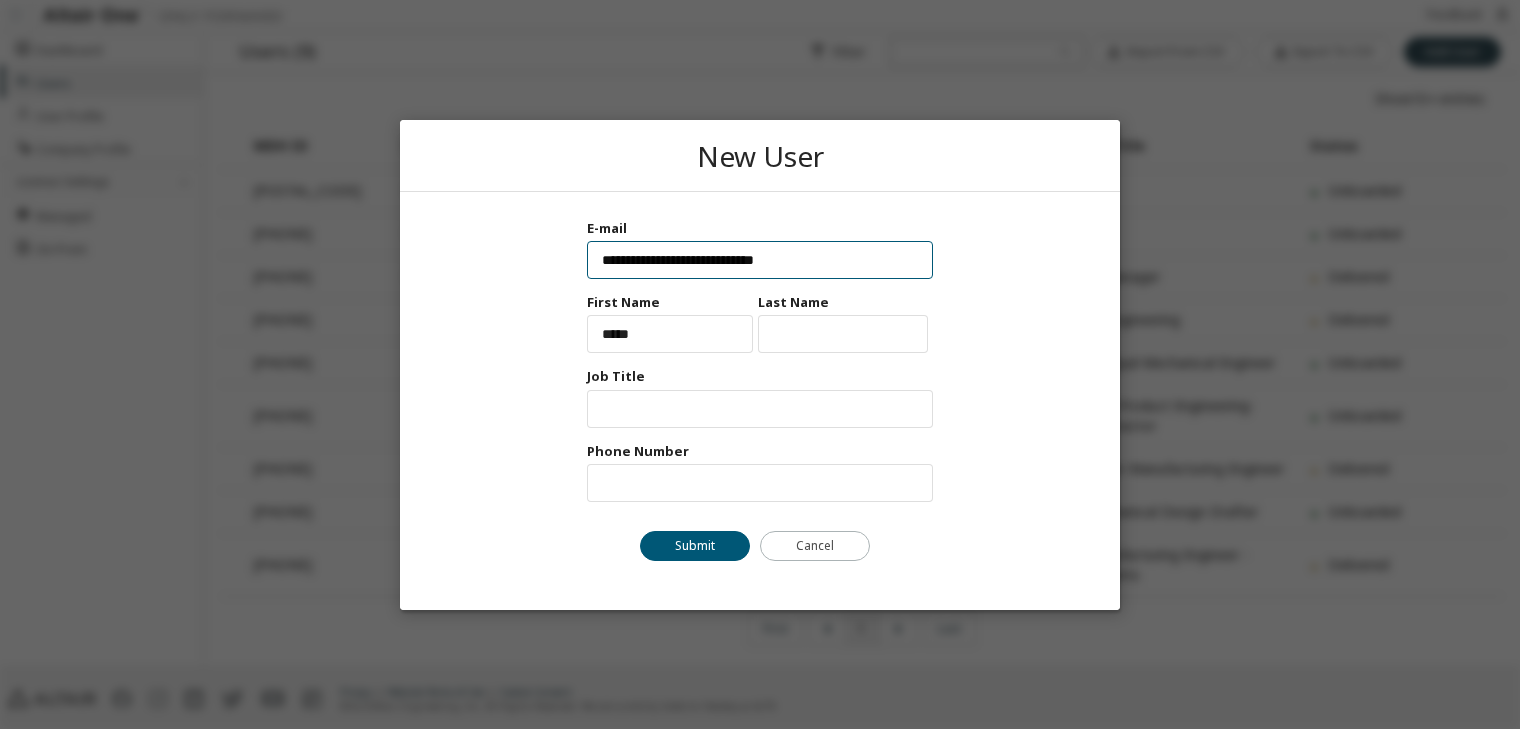 type on "**********" 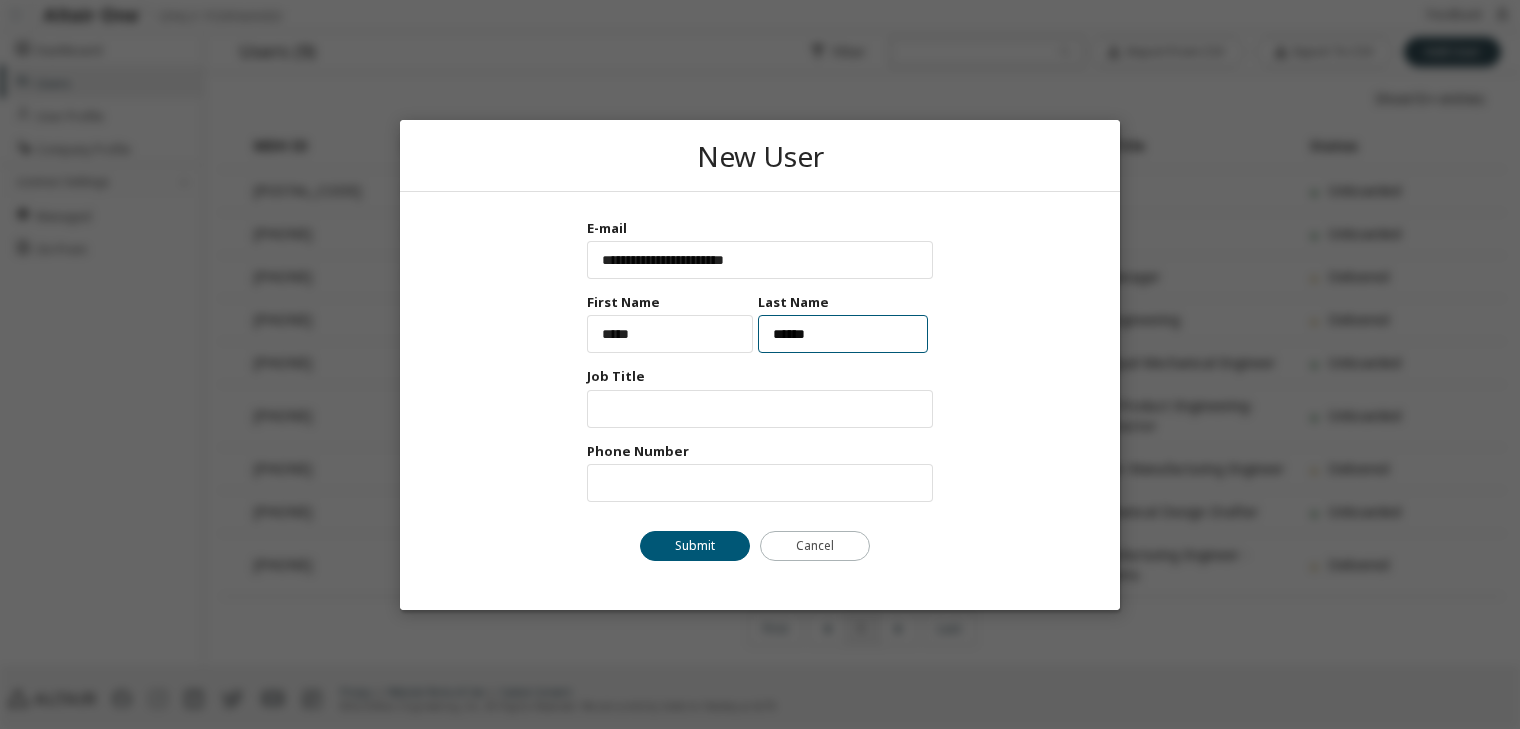 type on "*****" 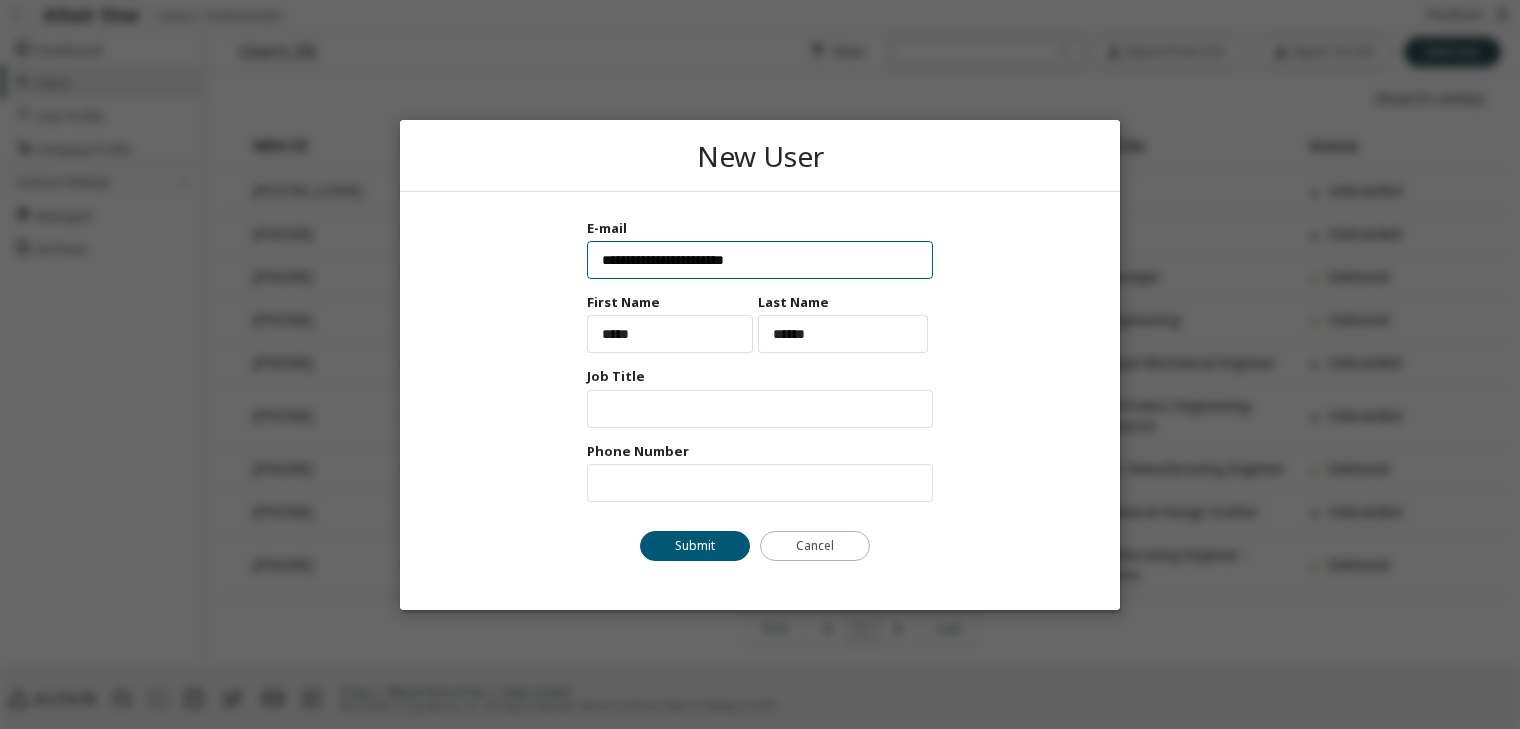 click on "**********" at bounding box center [760, 260] 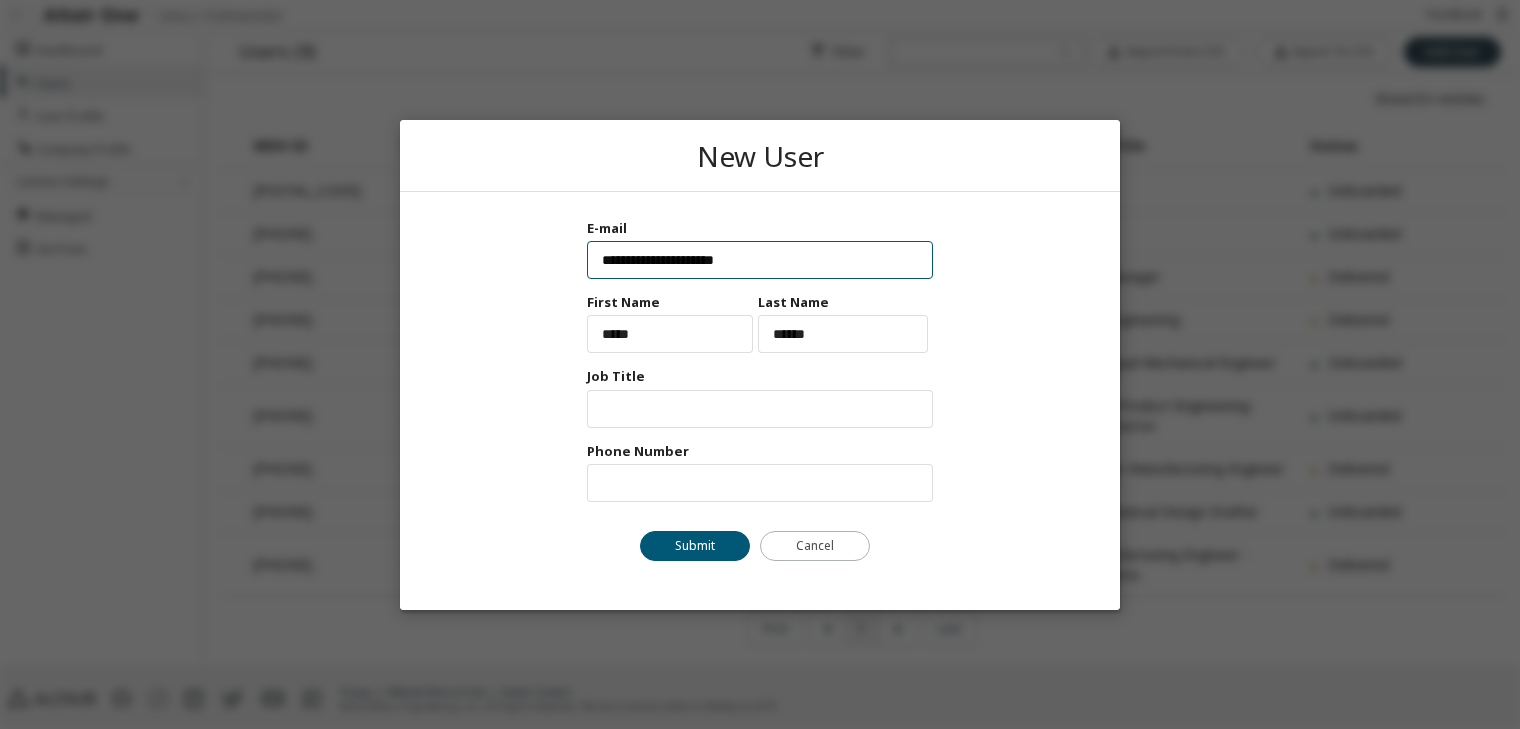 type on "**********" 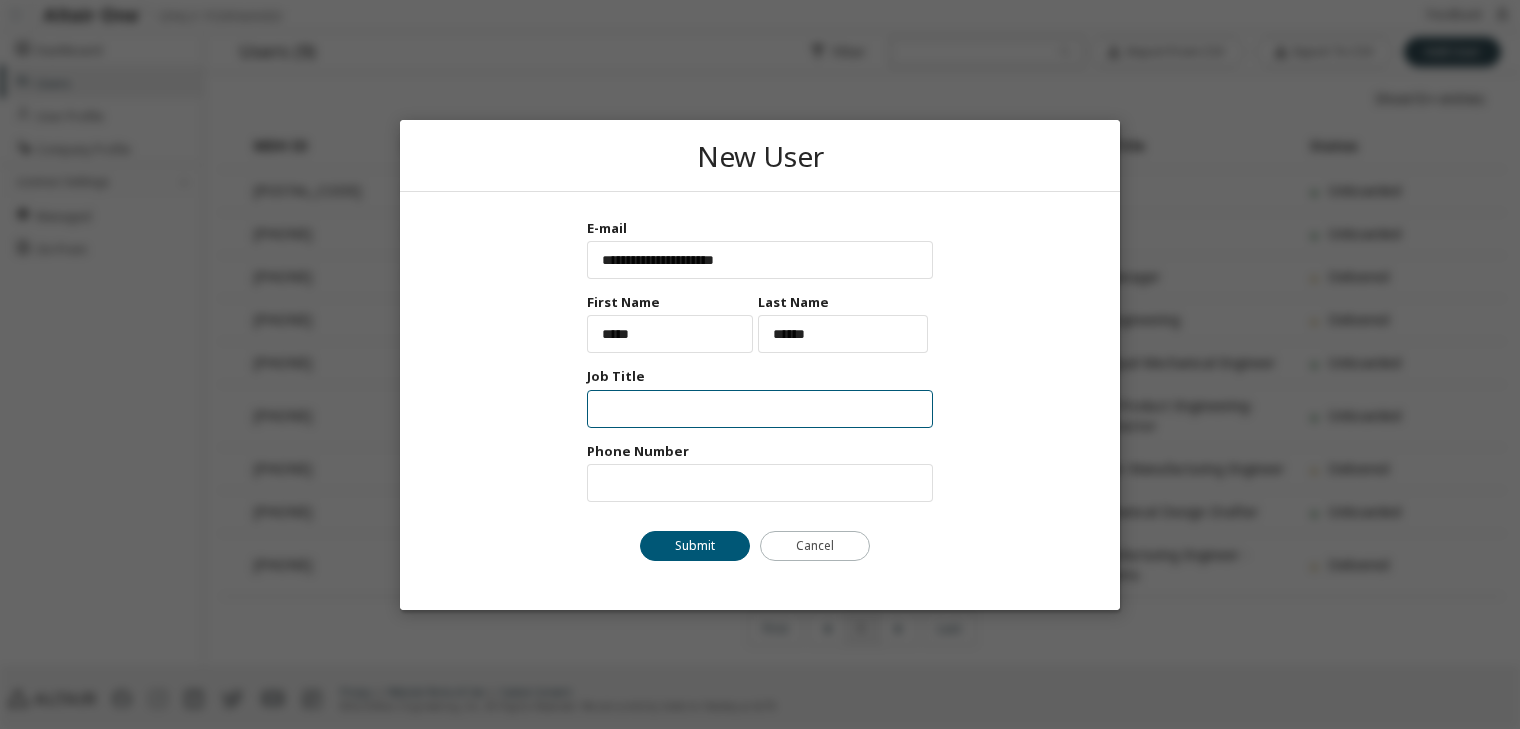 click at bounding box center [760, 408] 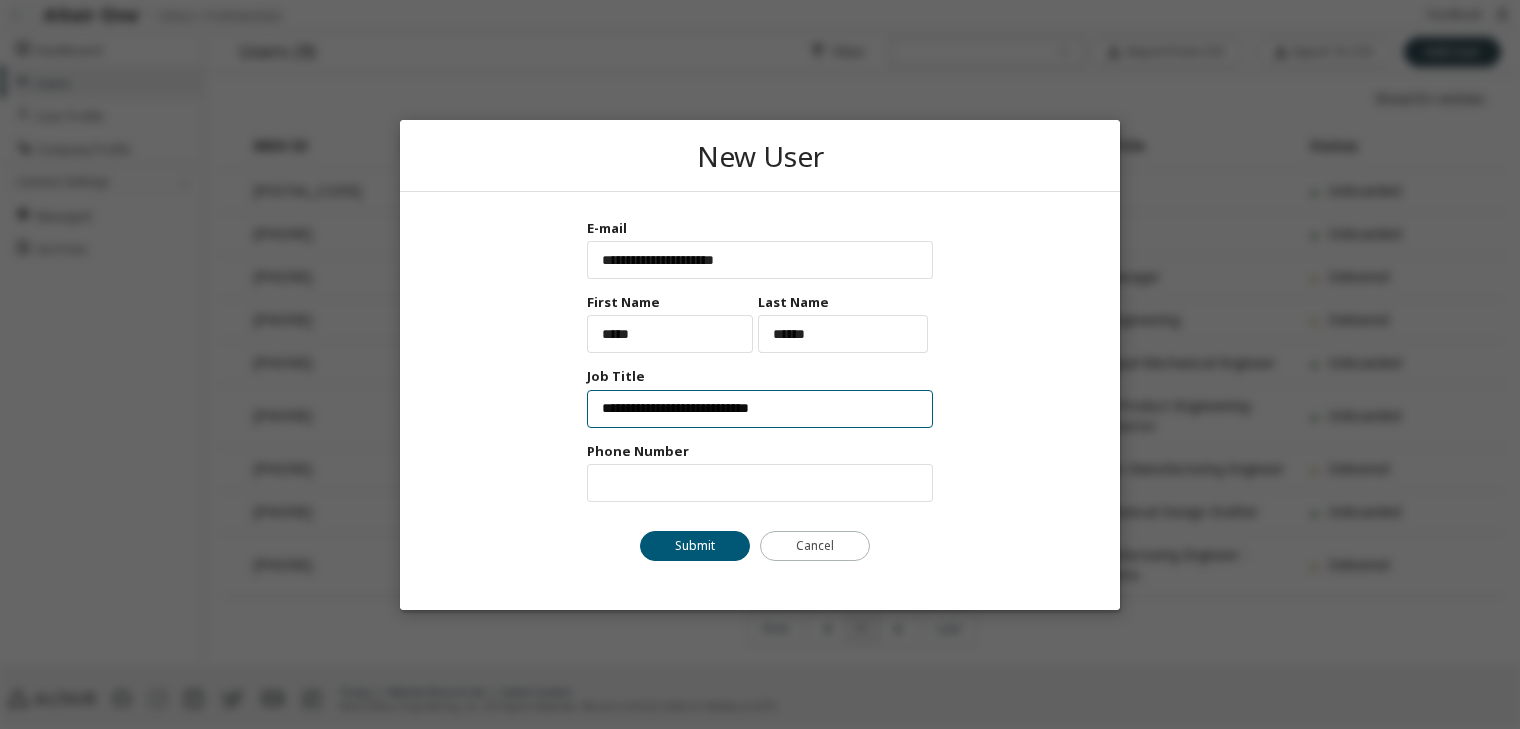 type on "**********" 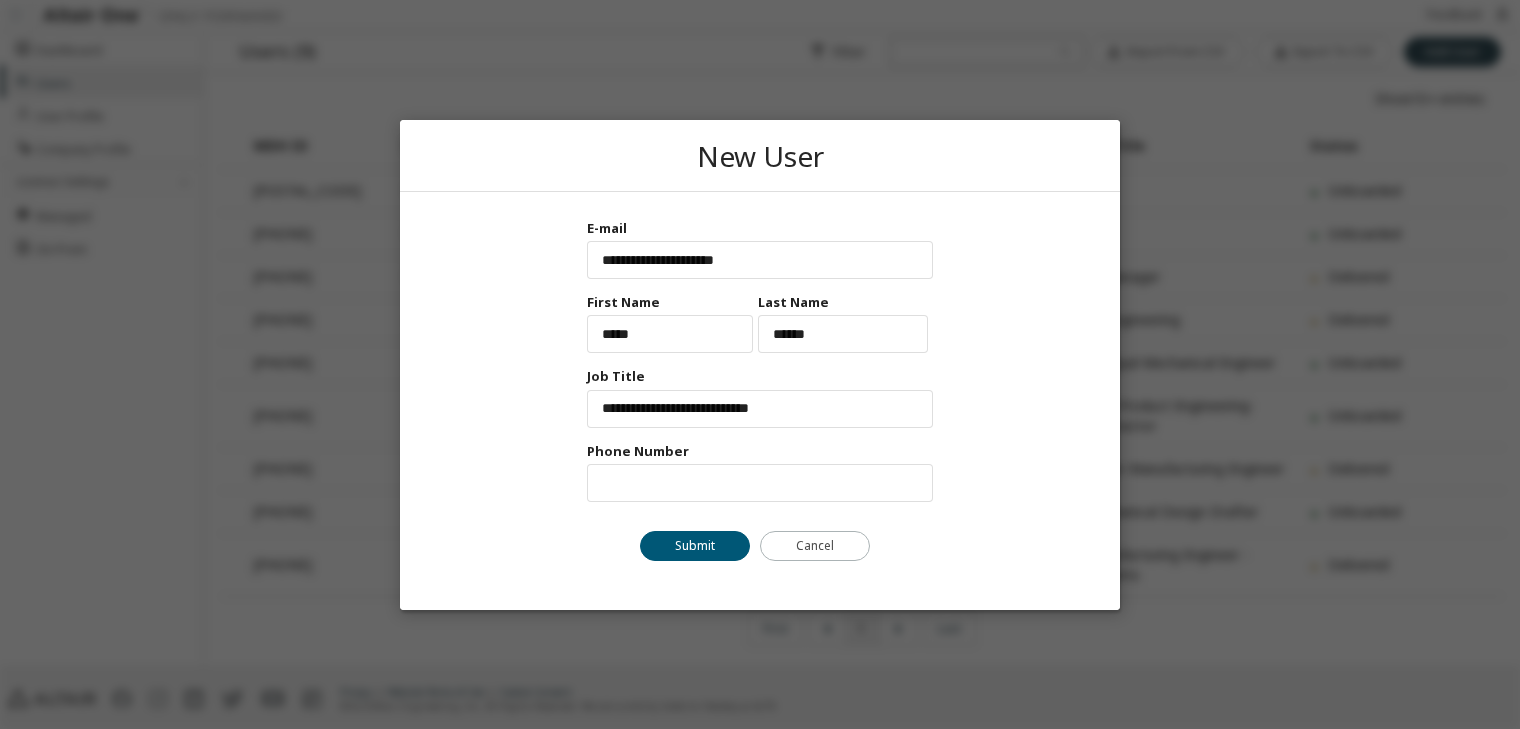click on "**********" at bounding box center [760, 401] 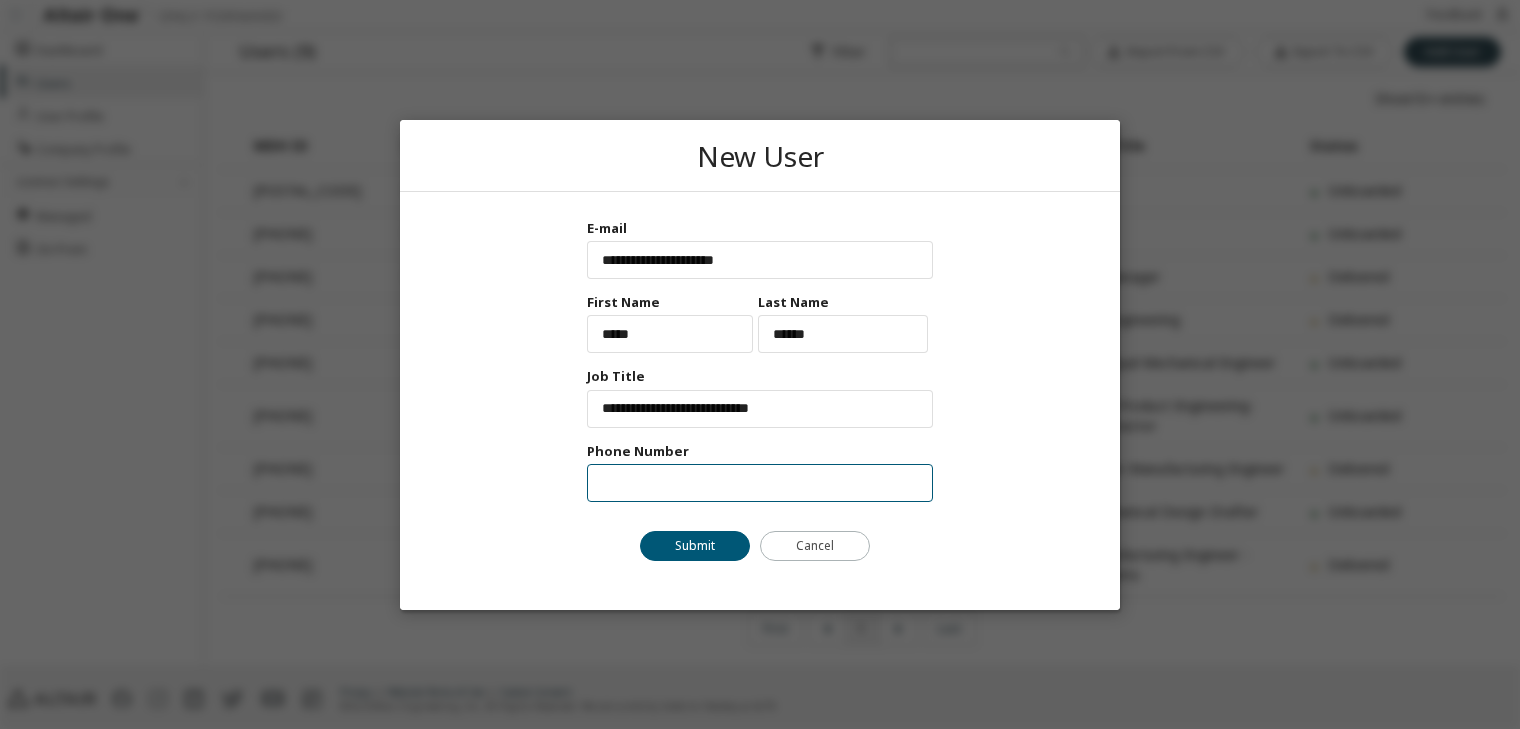 click at bounding box center [760, 482] 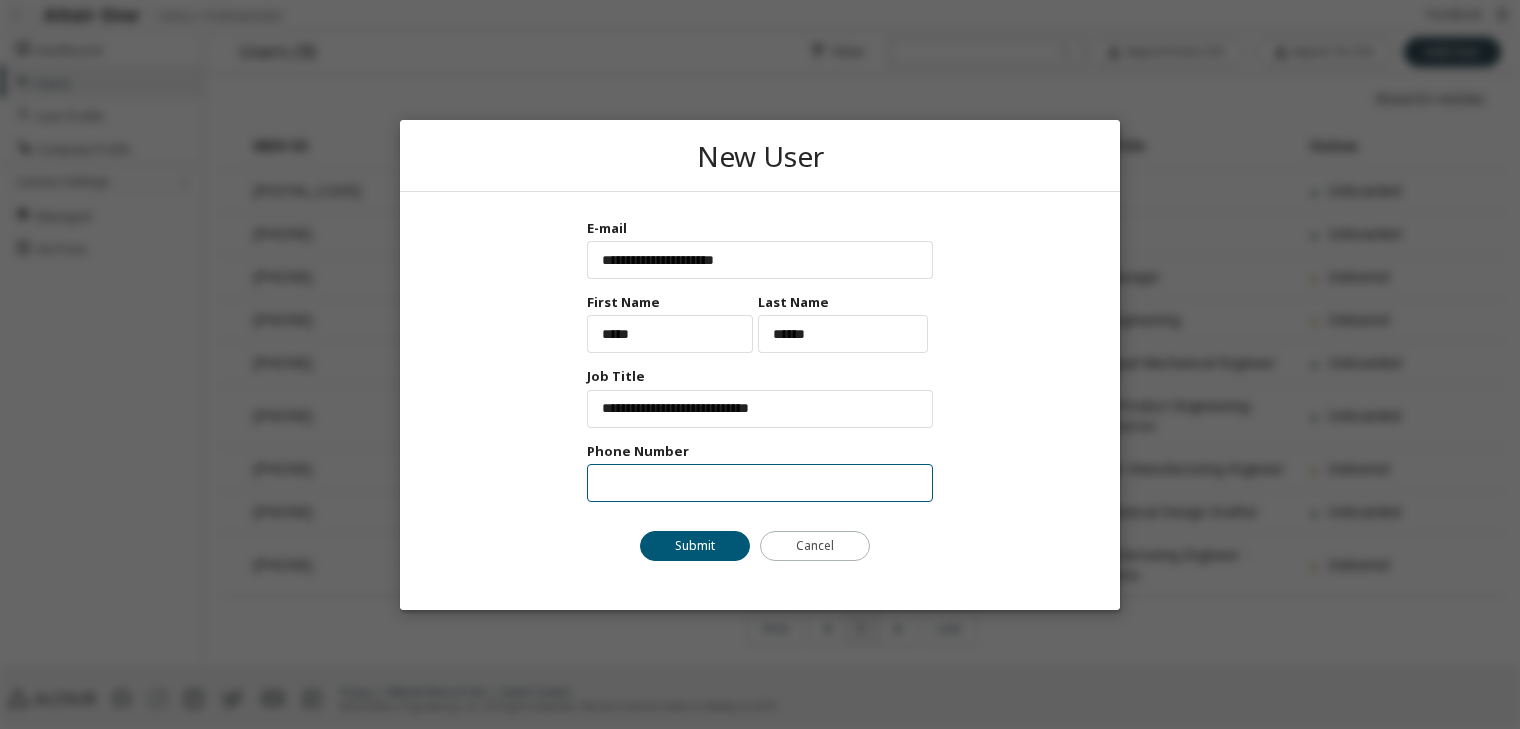 paste on "**********" 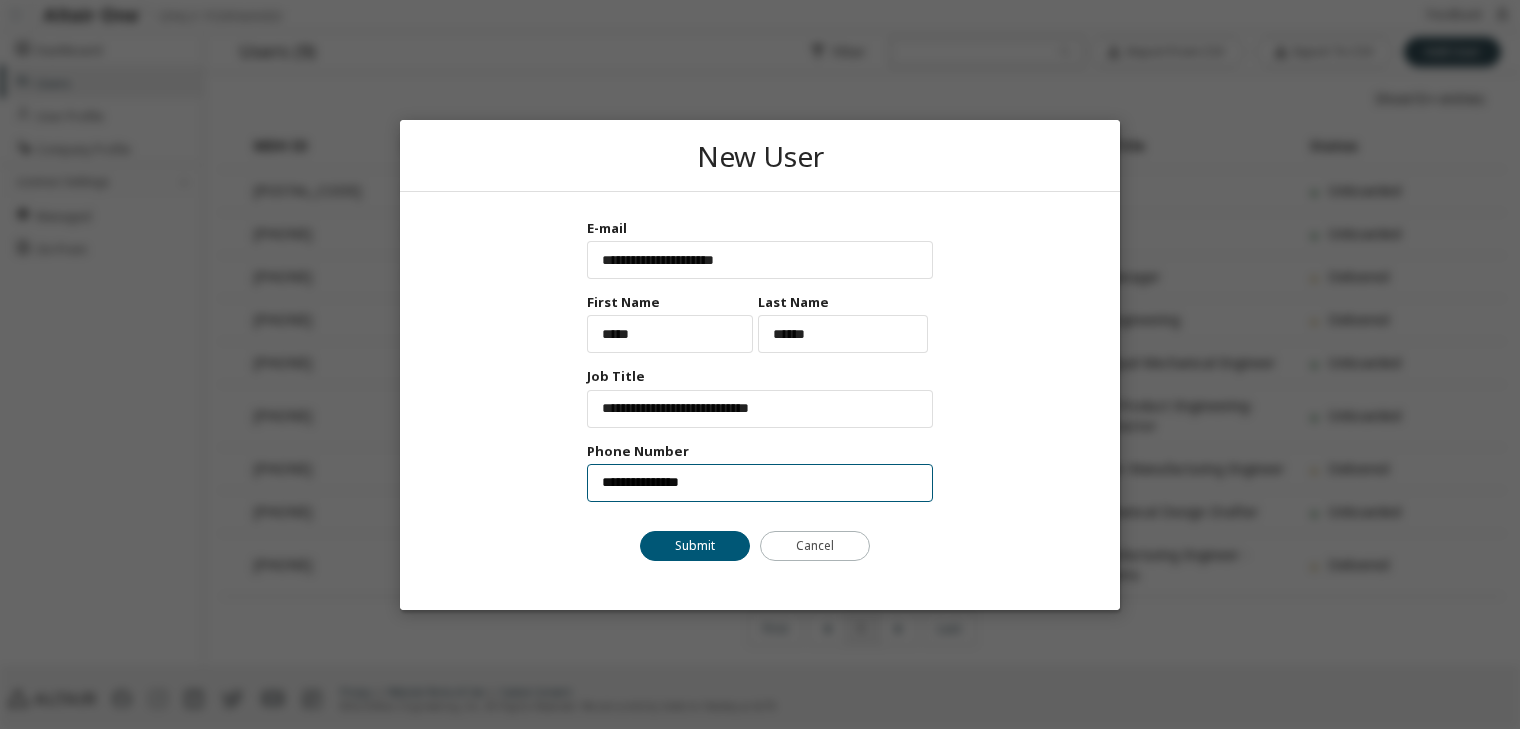 click on "**********" at bounding box center (760, 482) 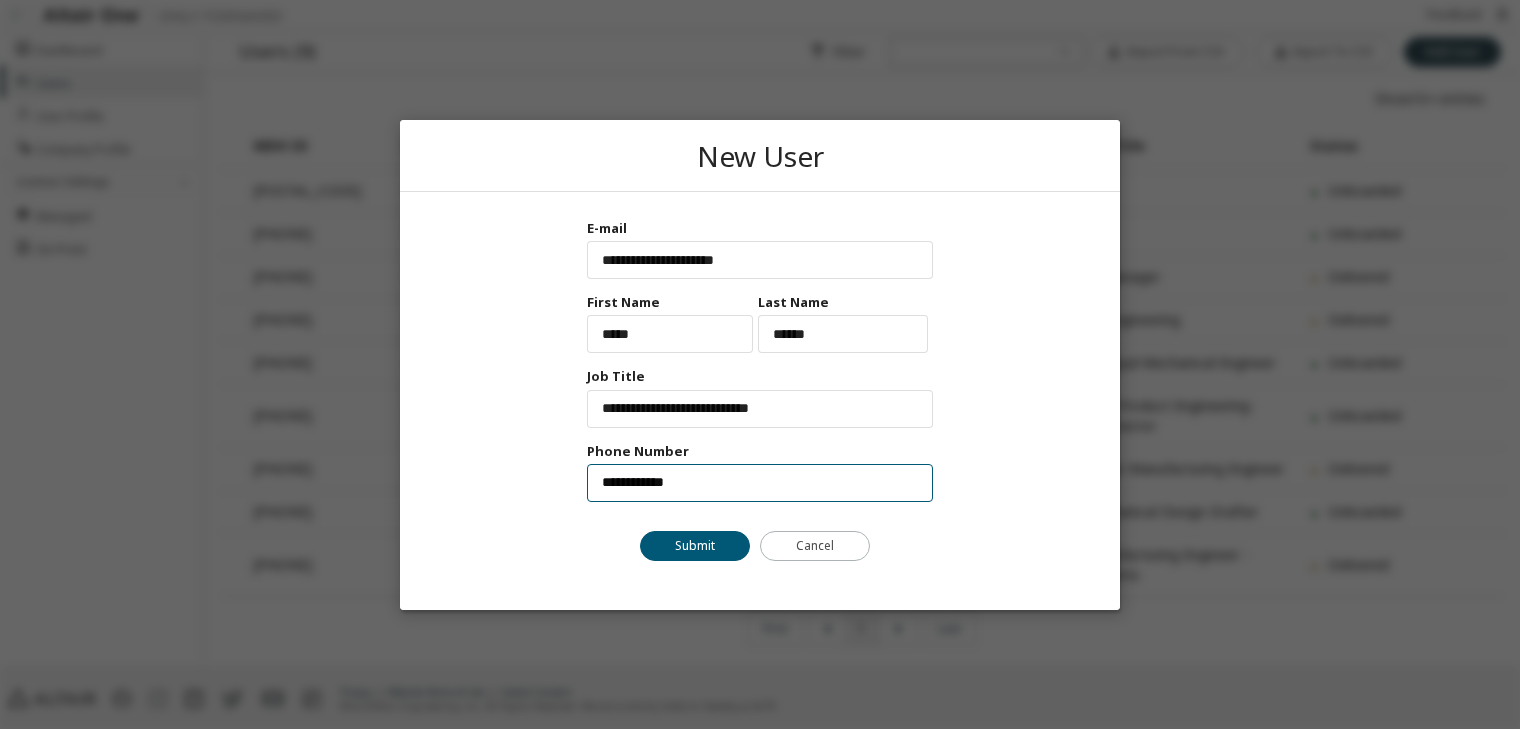 type on "**********" 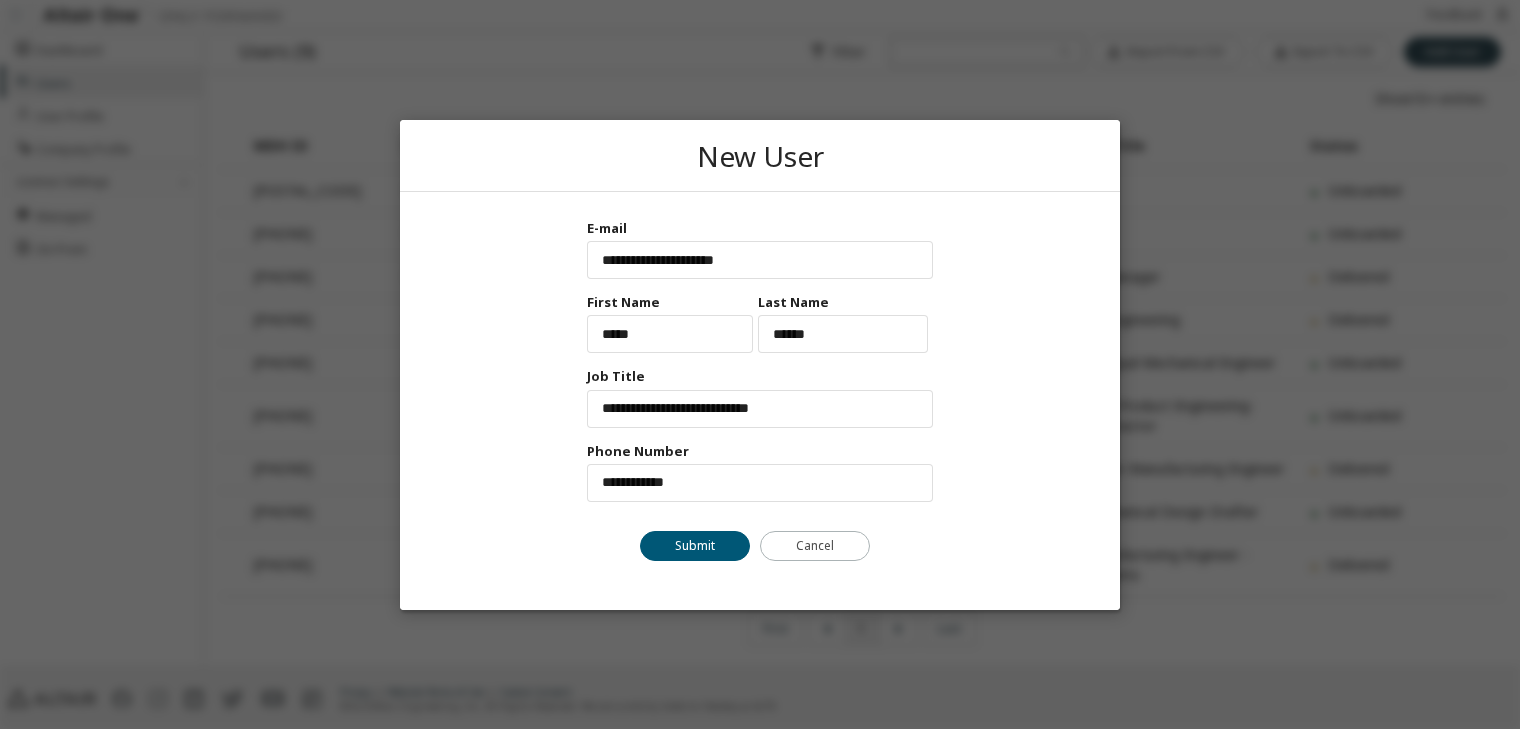 click on "**********" at bounding box center (760, 401) 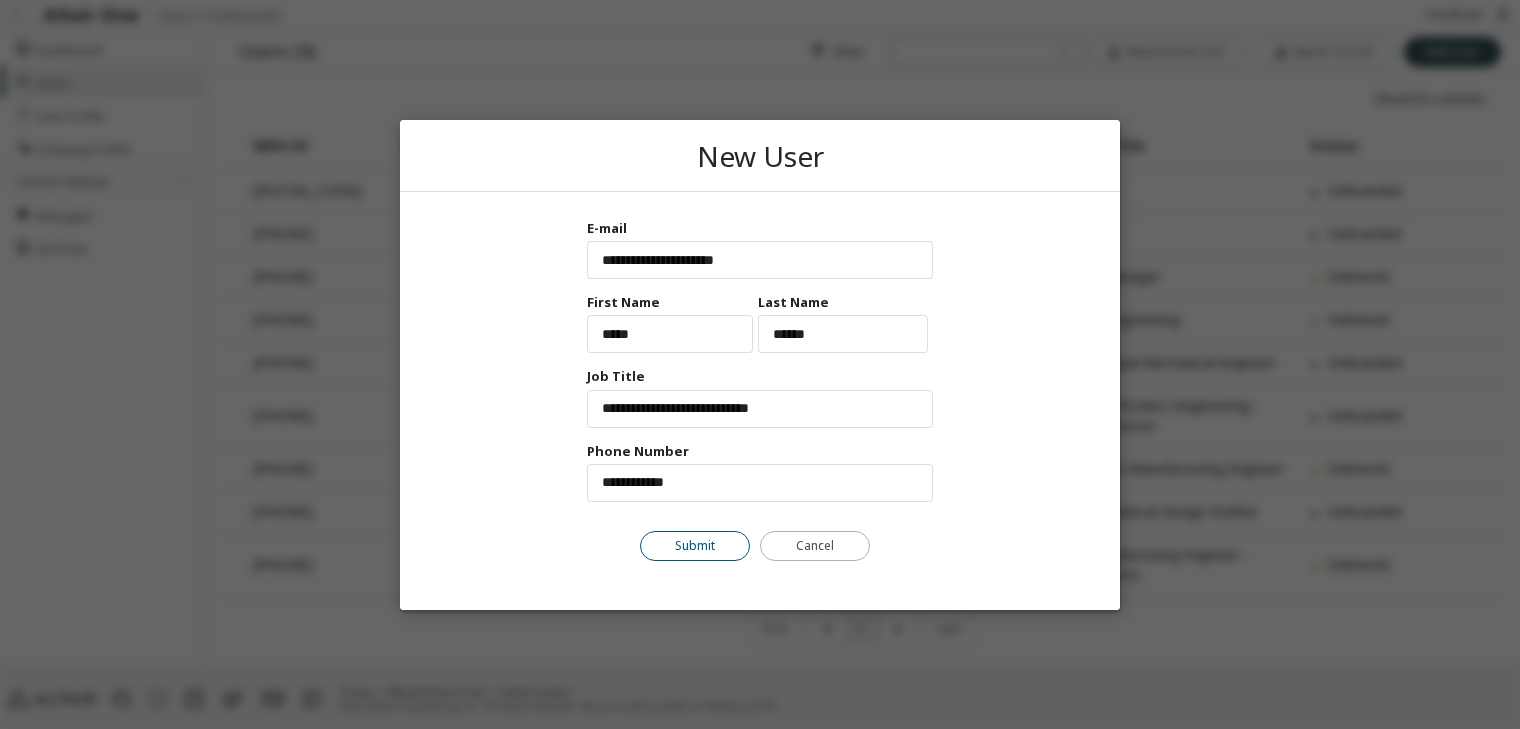 click on "Submit" at bounding box center (695, 545) 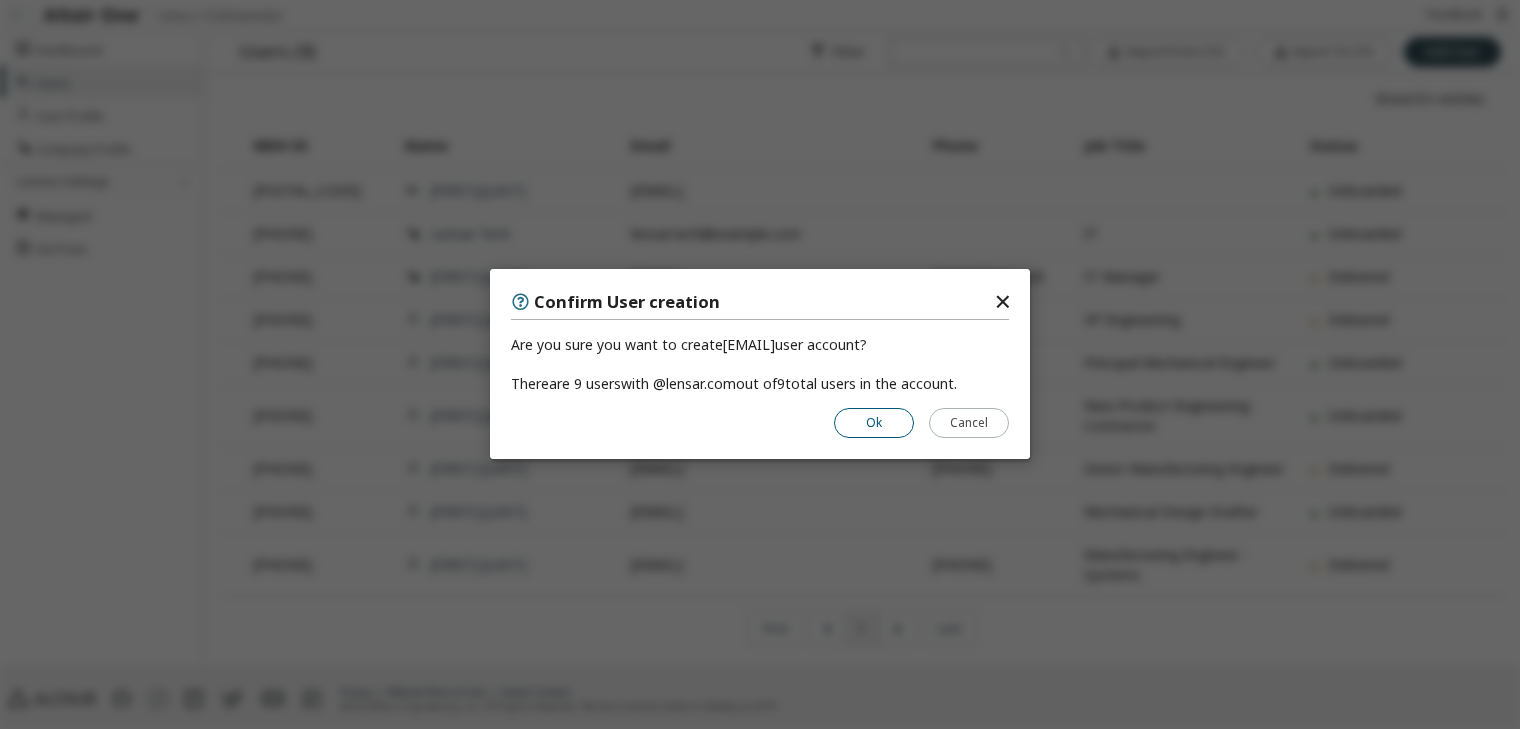 click on "Ok" at bounding box center [874, 424] 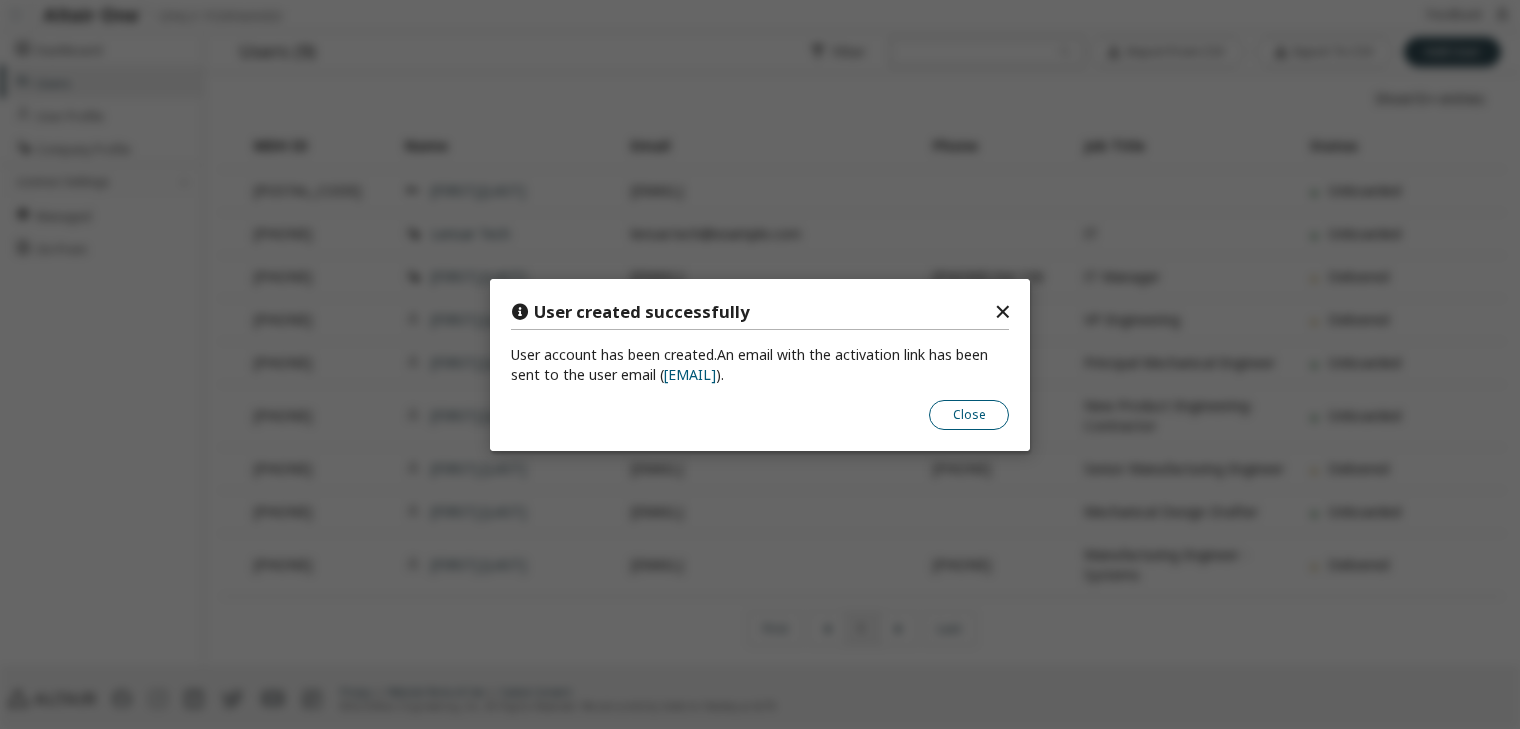 click on "Close" at bounding box center [969, 414] 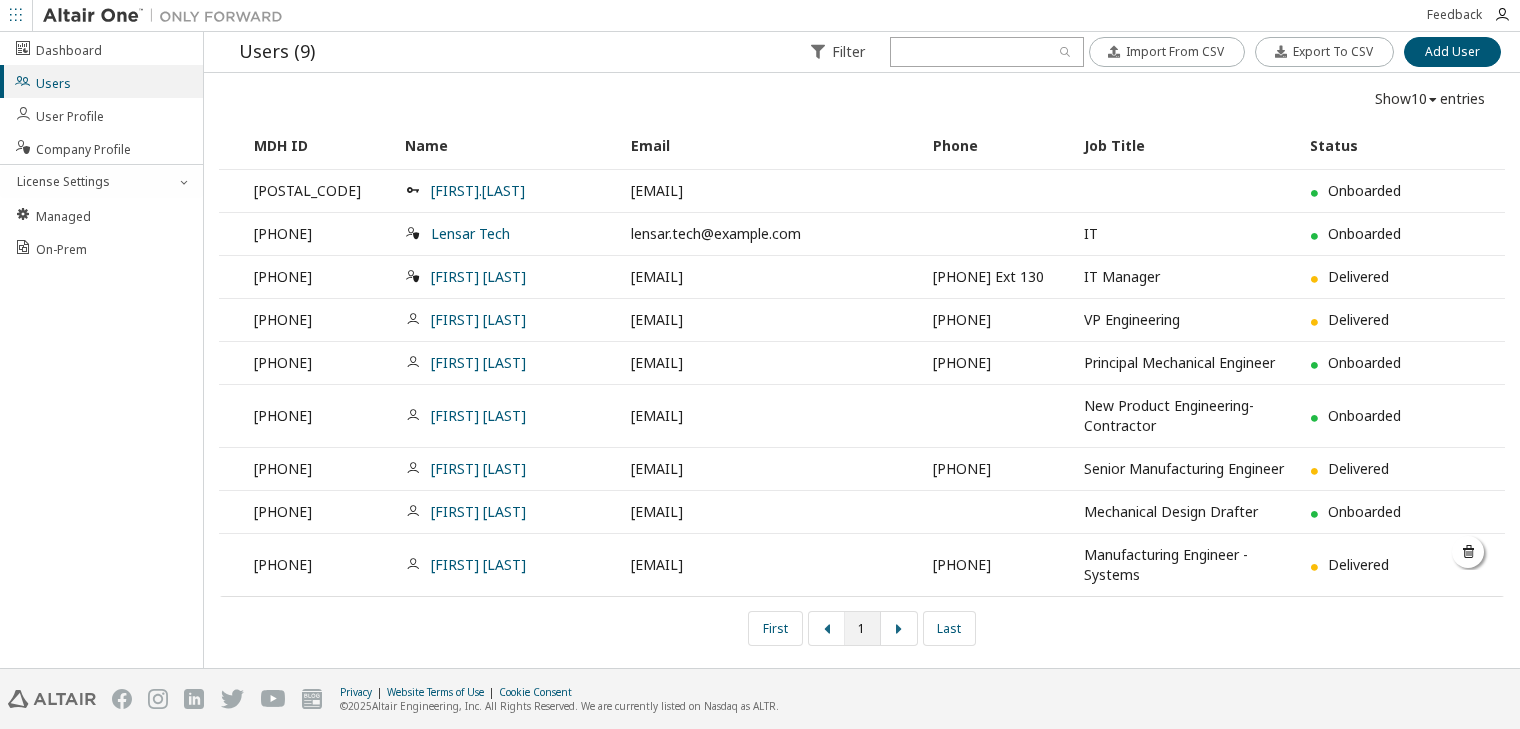 scroll, scrollTop: 33, scrollLeft: 0, axis: vertical 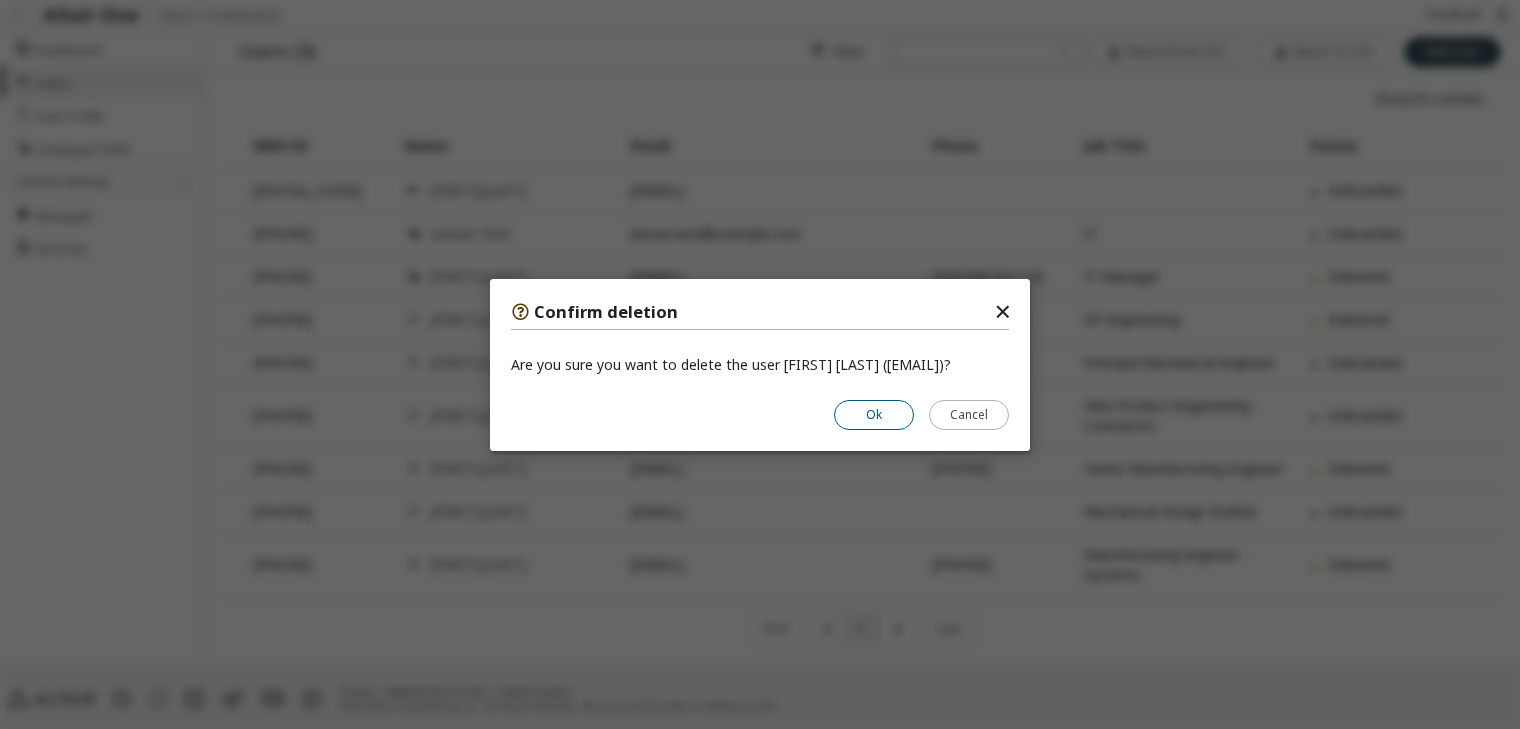 click on "Ok" at bounding box center (874, 414) 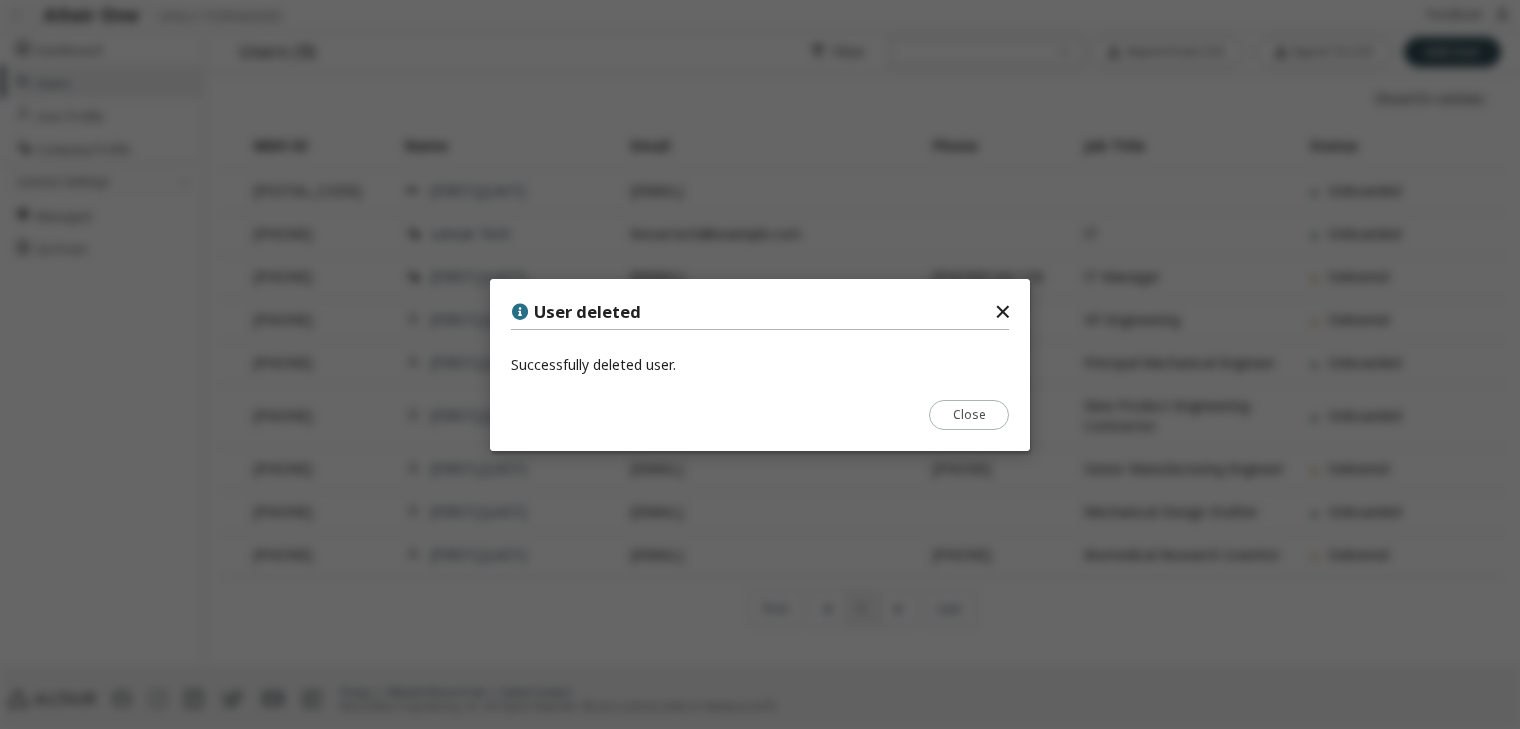 scroll, scrollTop: 13, scrollLeft: 0, axis: vertical 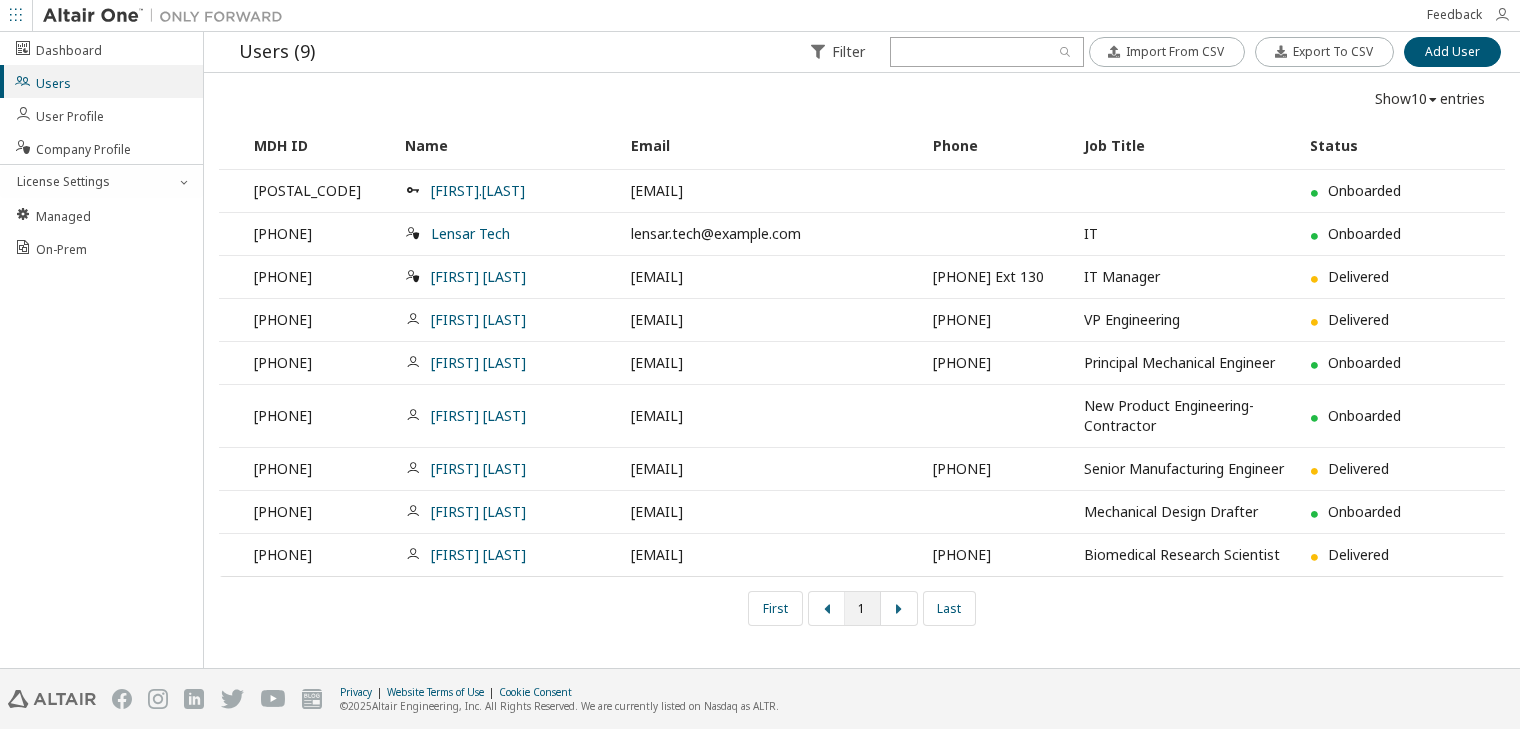 click at bounding box center (1502, 15) 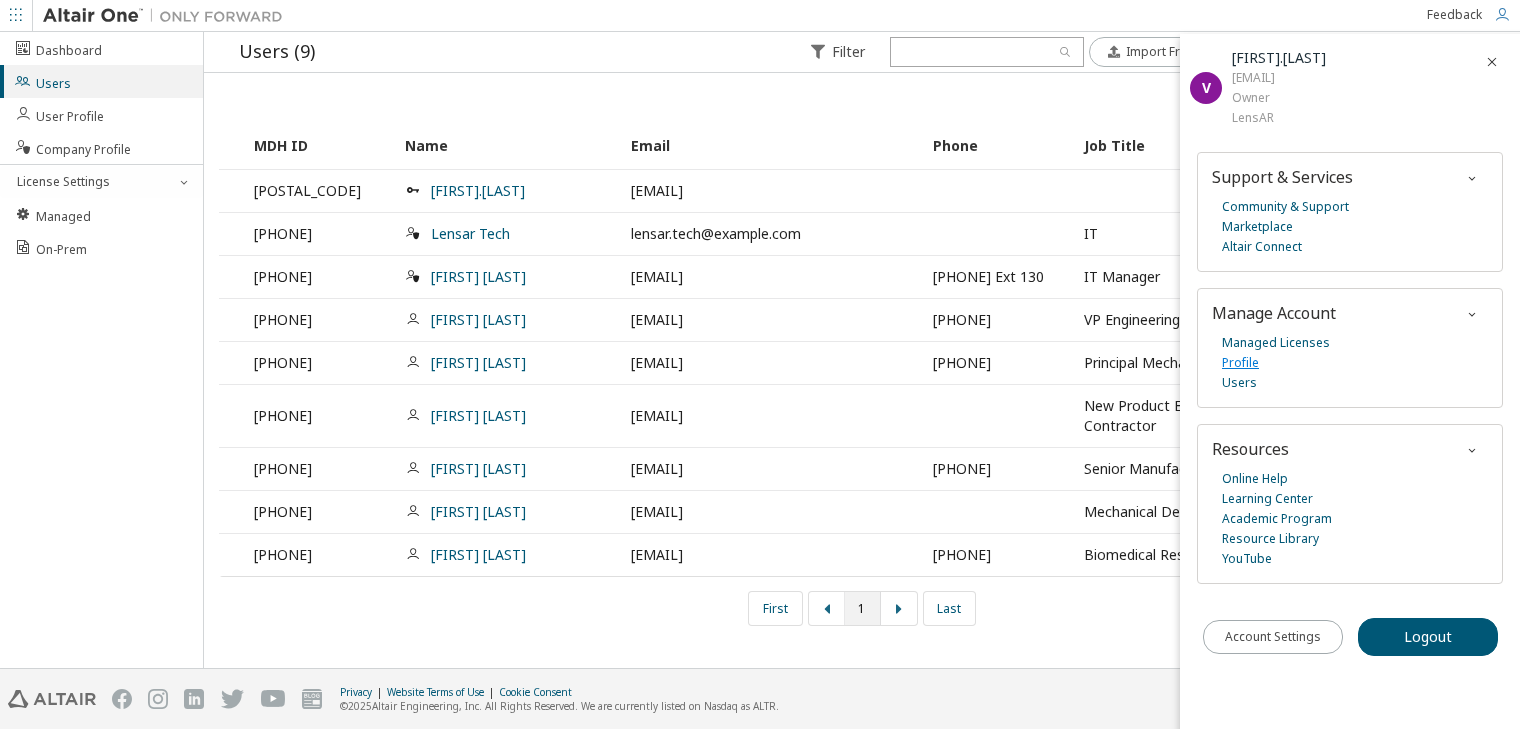 click on "Profile" at bounding box center [1240, 363] 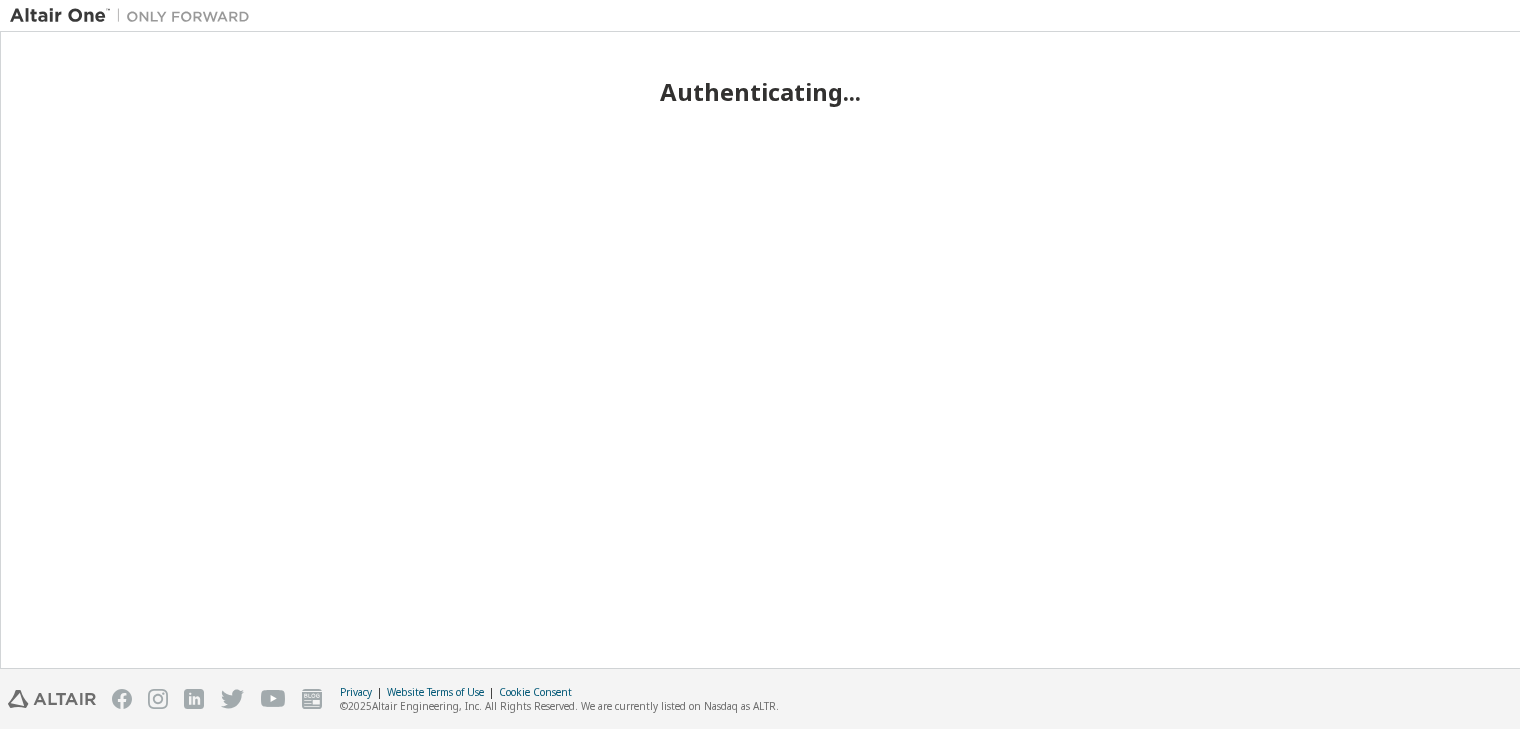 scroll, scrollTop: 0, scrollLeft: 0, axis: both 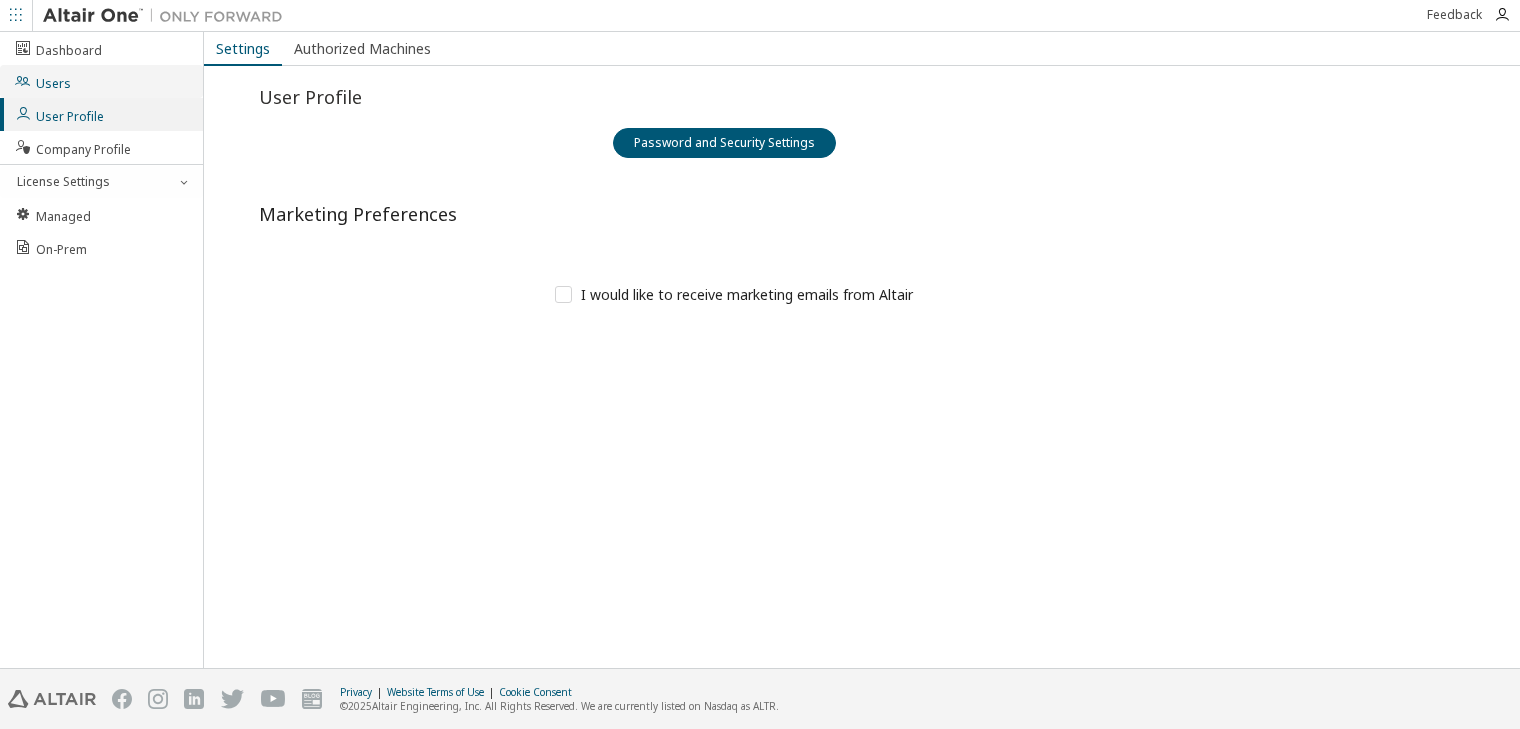 click on "Users" at bounding box center (42, 81) 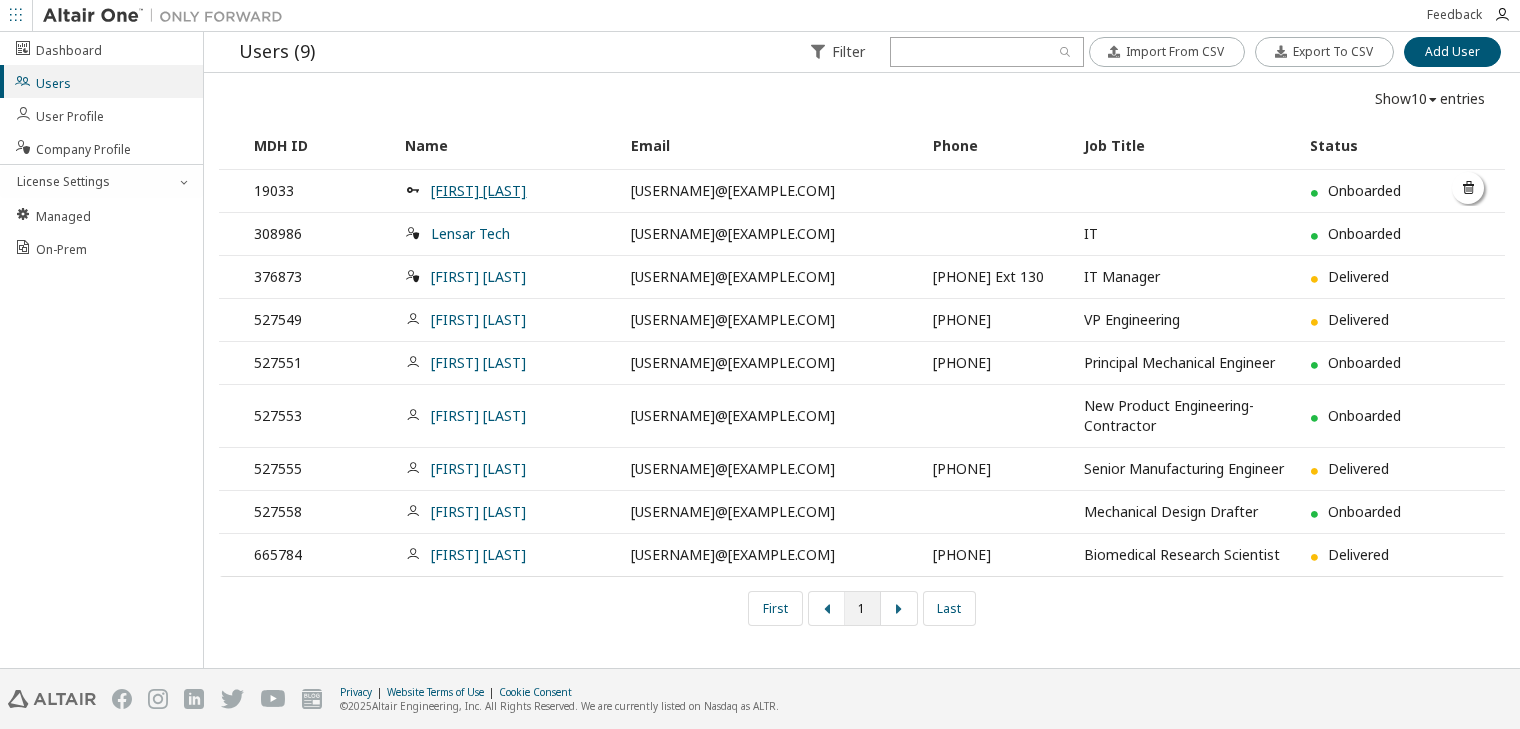 click on "[FIRST] [LAST]" at bounding box center (478, 190) 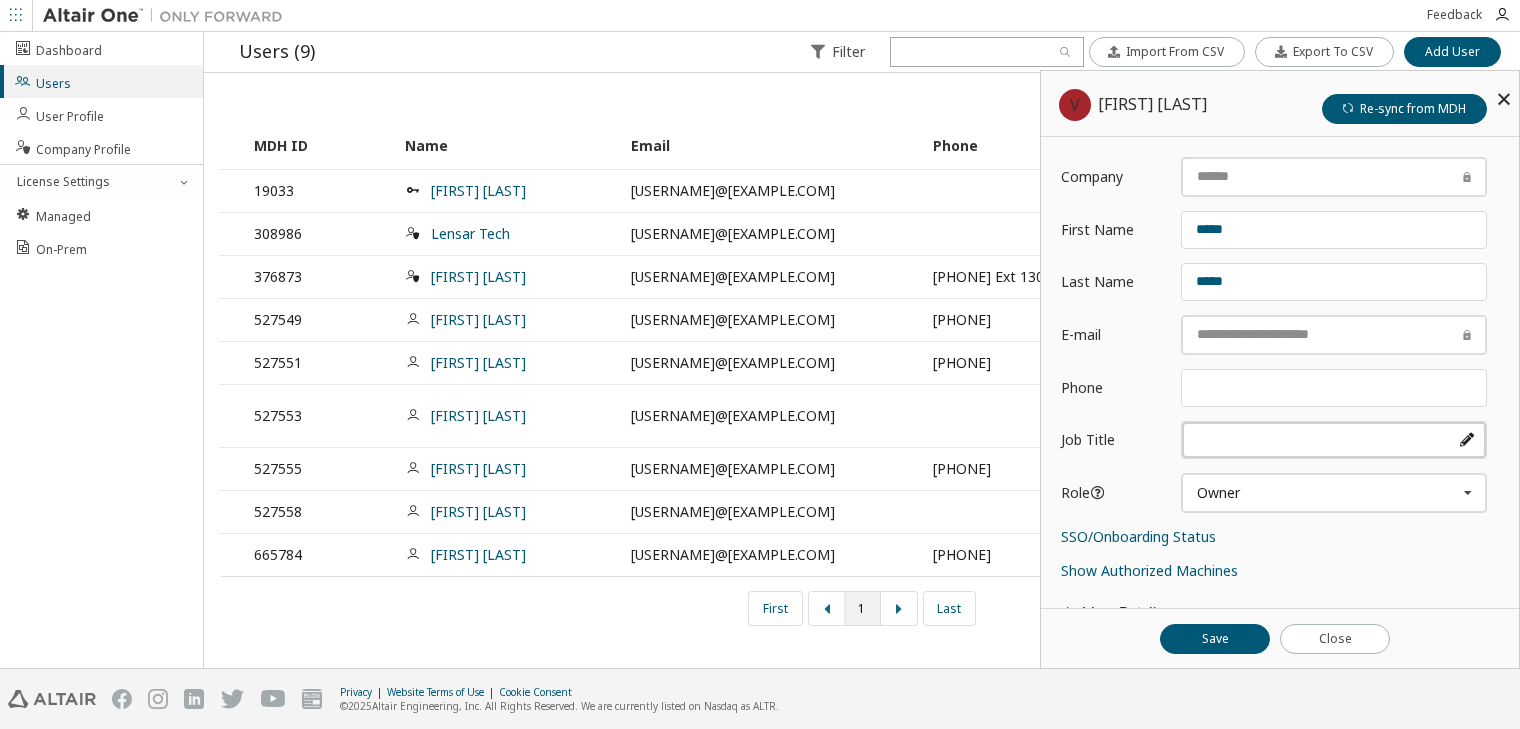 click at bounding box center (1334, 440) 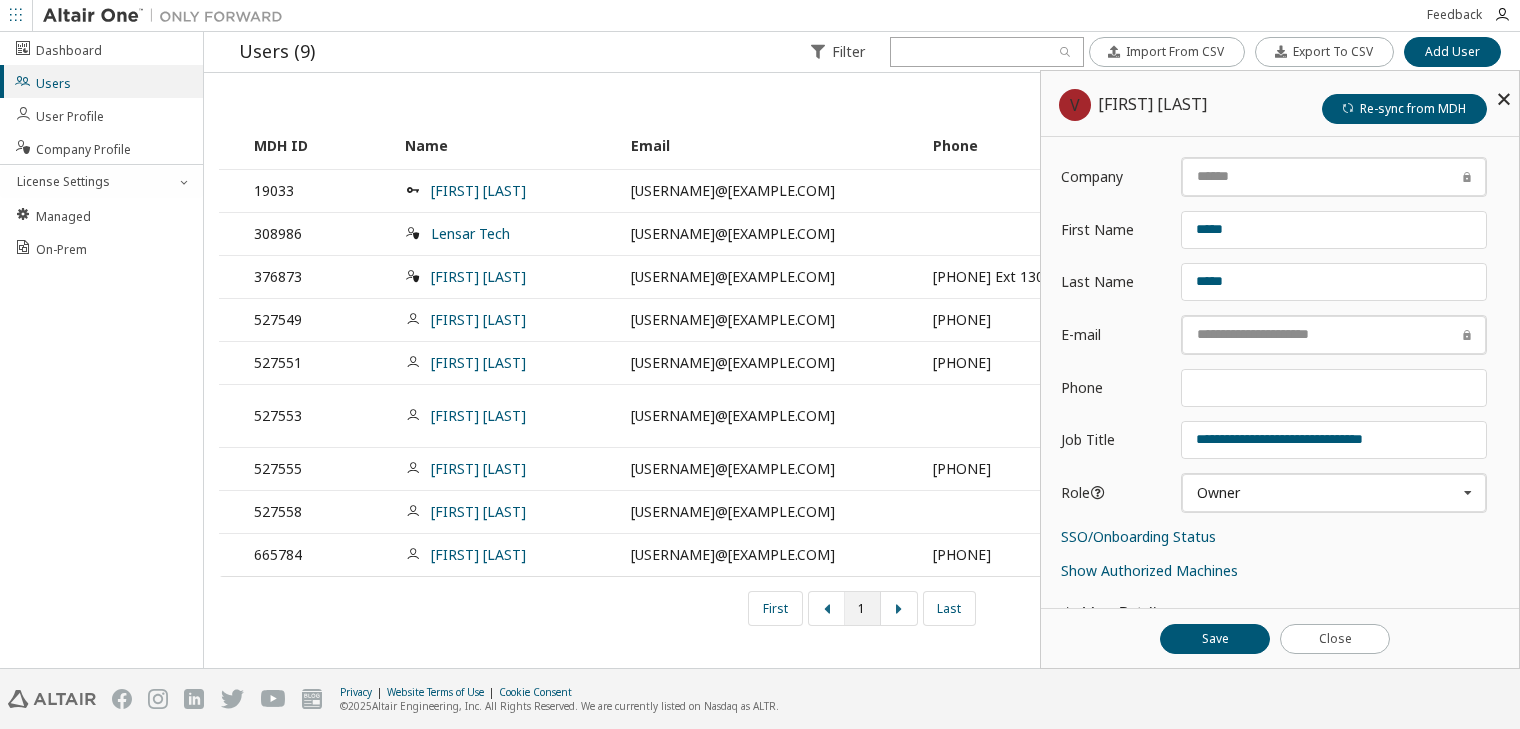 type on "**********" 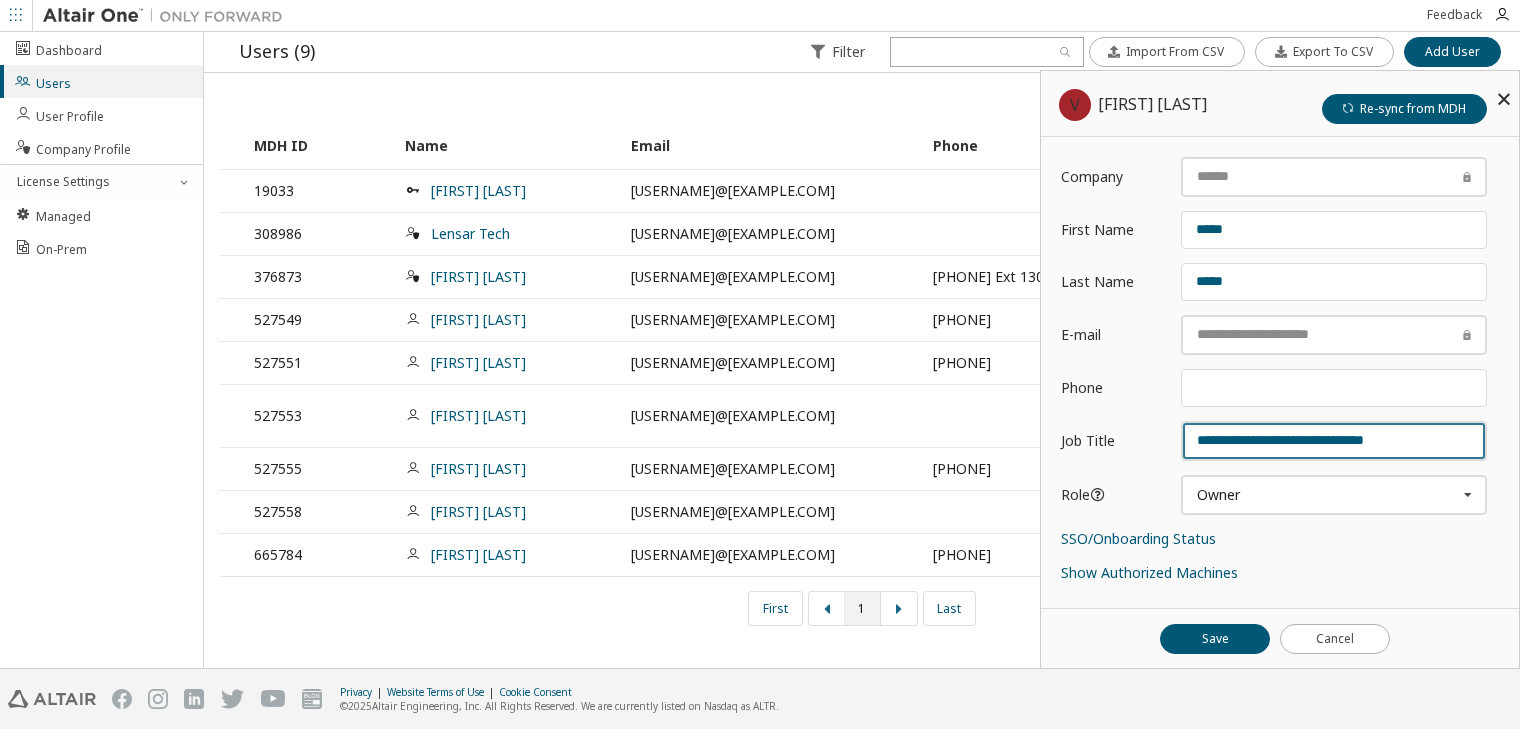 click on "Show Authorized Machines" at bounding box center [1280, 573] 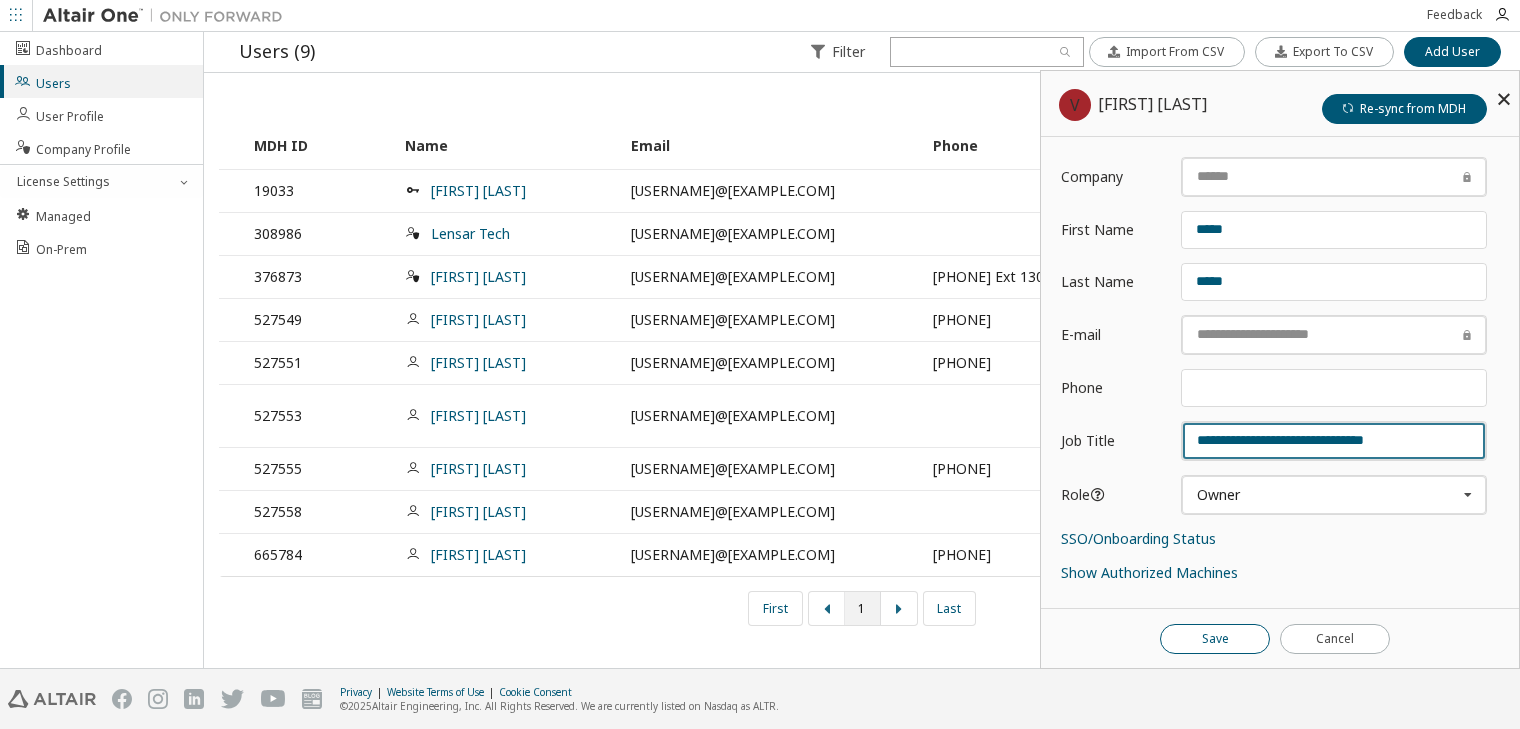 click on "Save" at bounding box center [1215, 639] 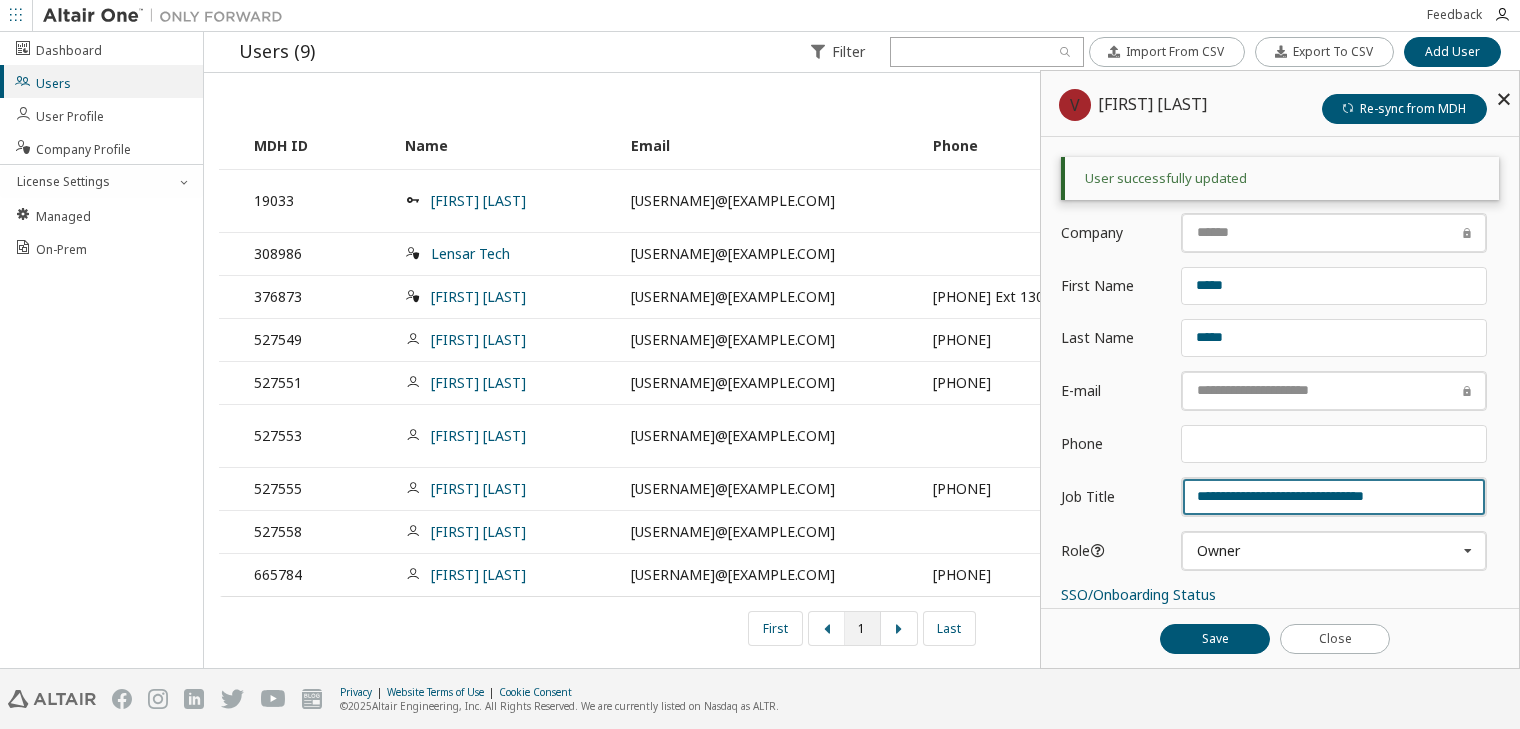 scroll, scrollTop: 0, scrollLeft: 0, axis: both 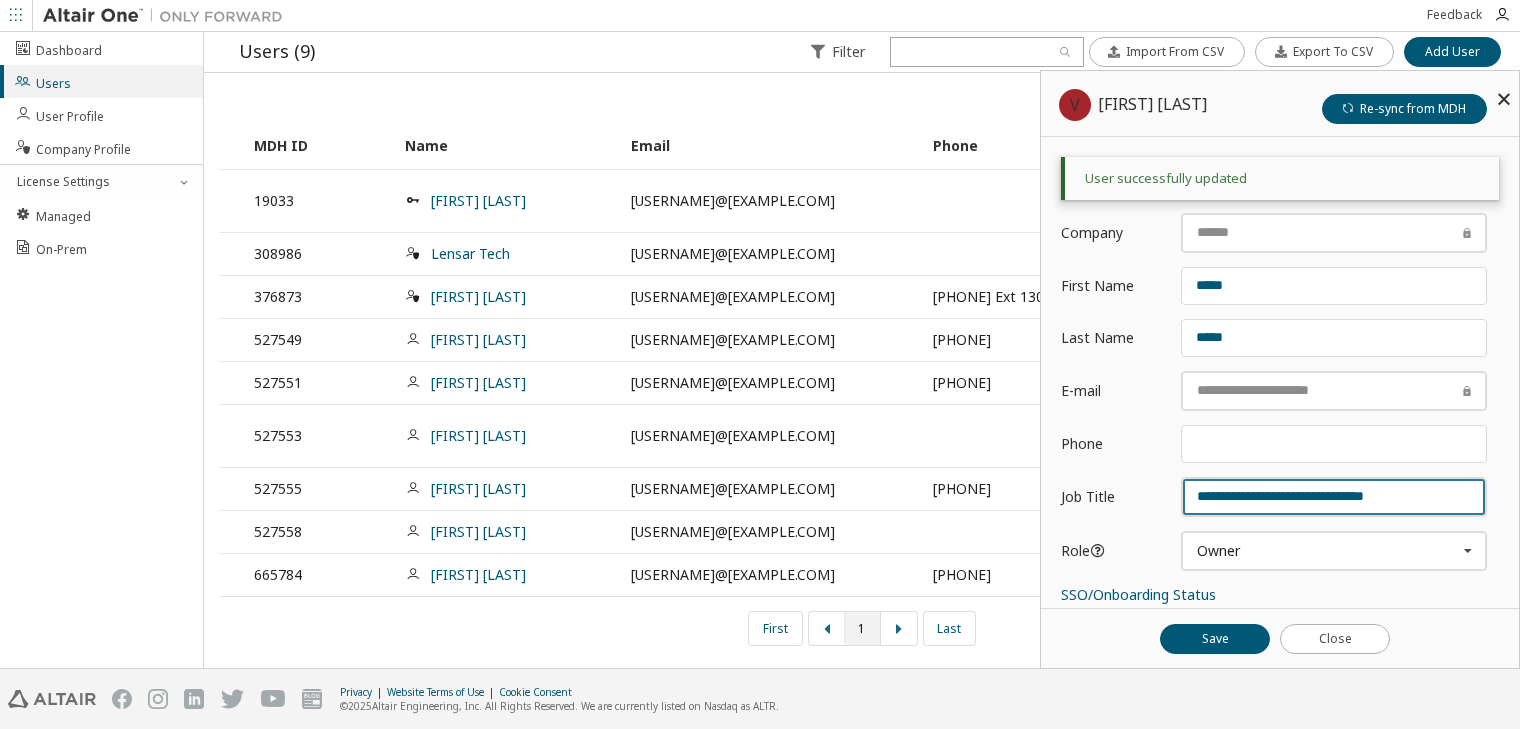 click on "Show  10 10 30 50 100 entries" at bounding box center [862, 99] 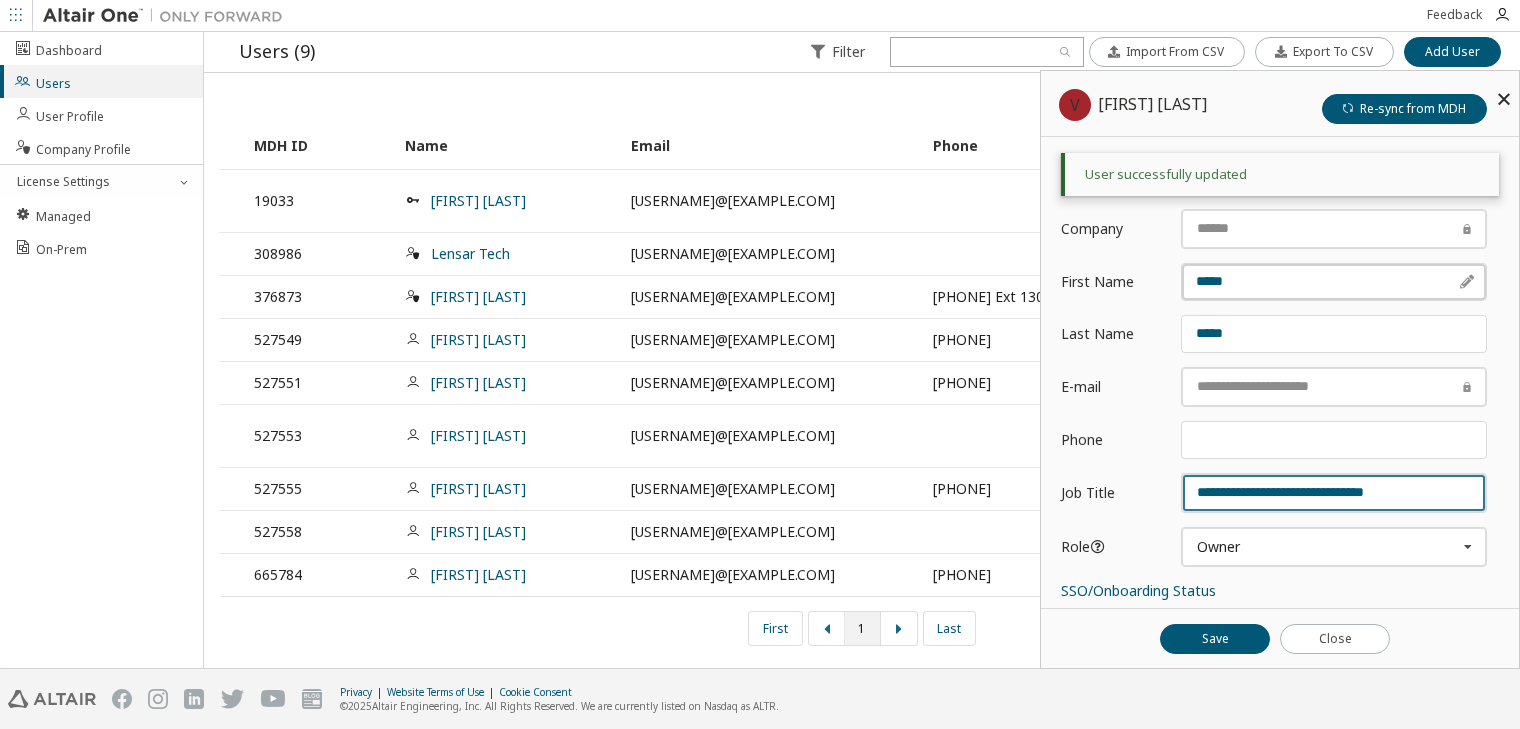 scroll, scrollTop: 0, scrollLeft: 0, axis: both 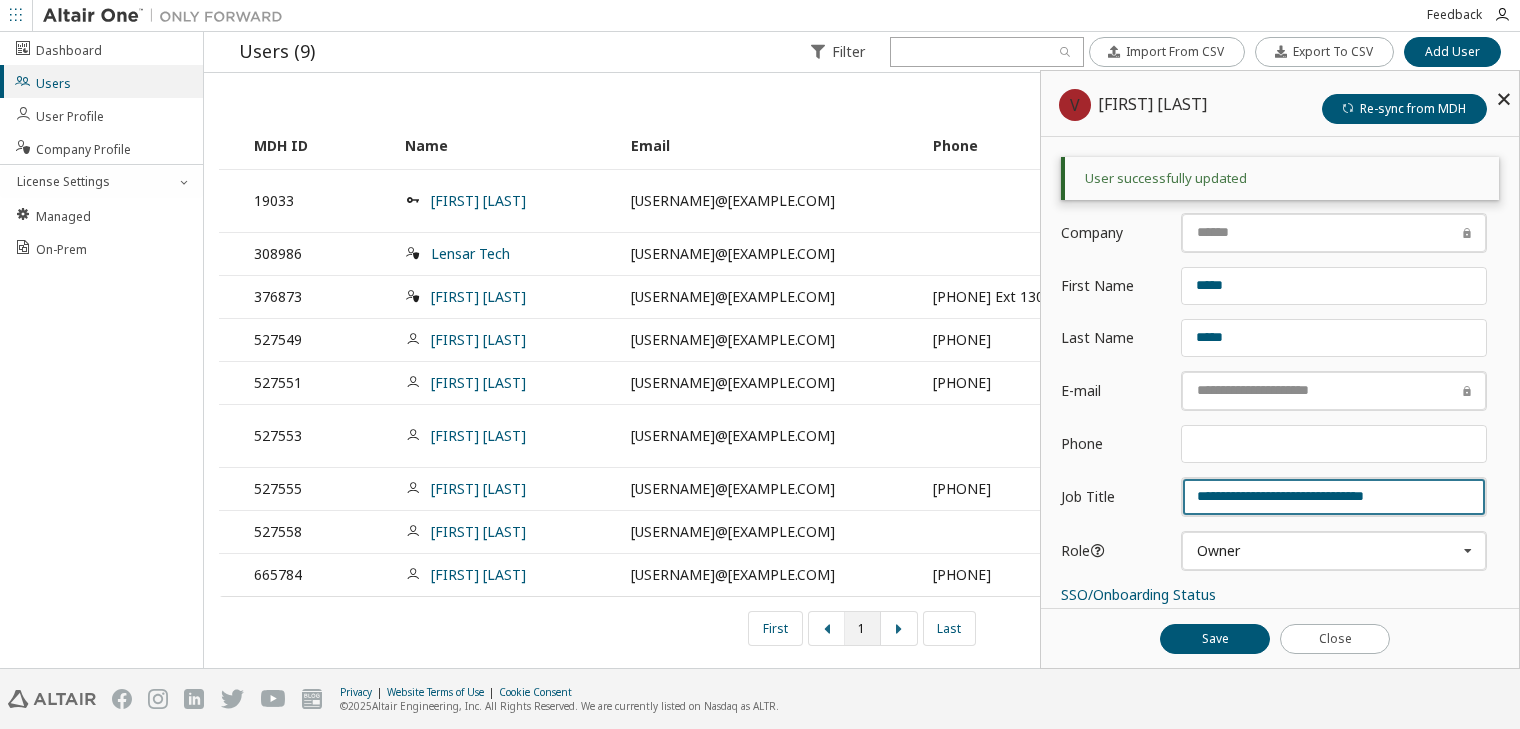 click on "Feedback" at bounding box center [1454, 15] 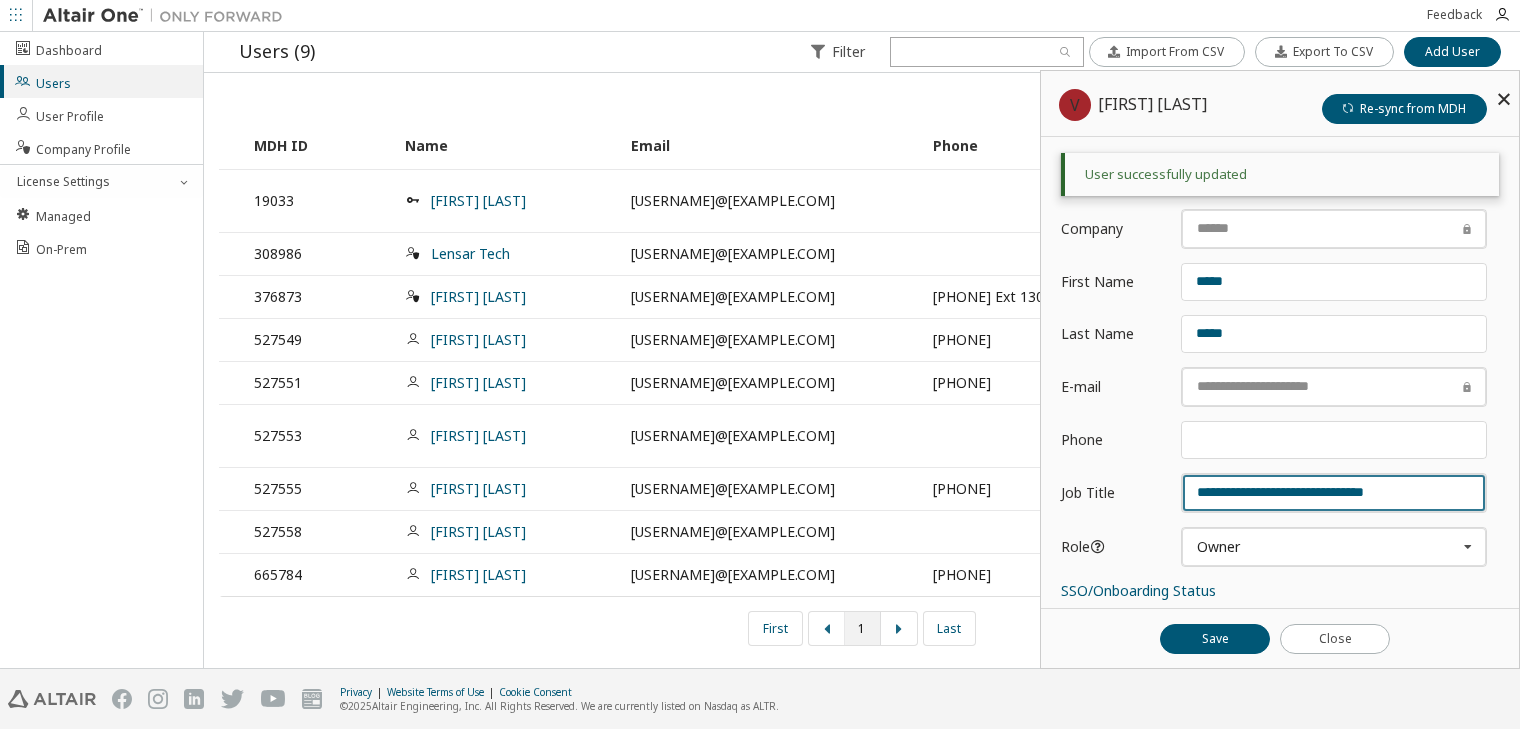 scroll, scrollTop: 0, scrollLeft: 0, axis: both 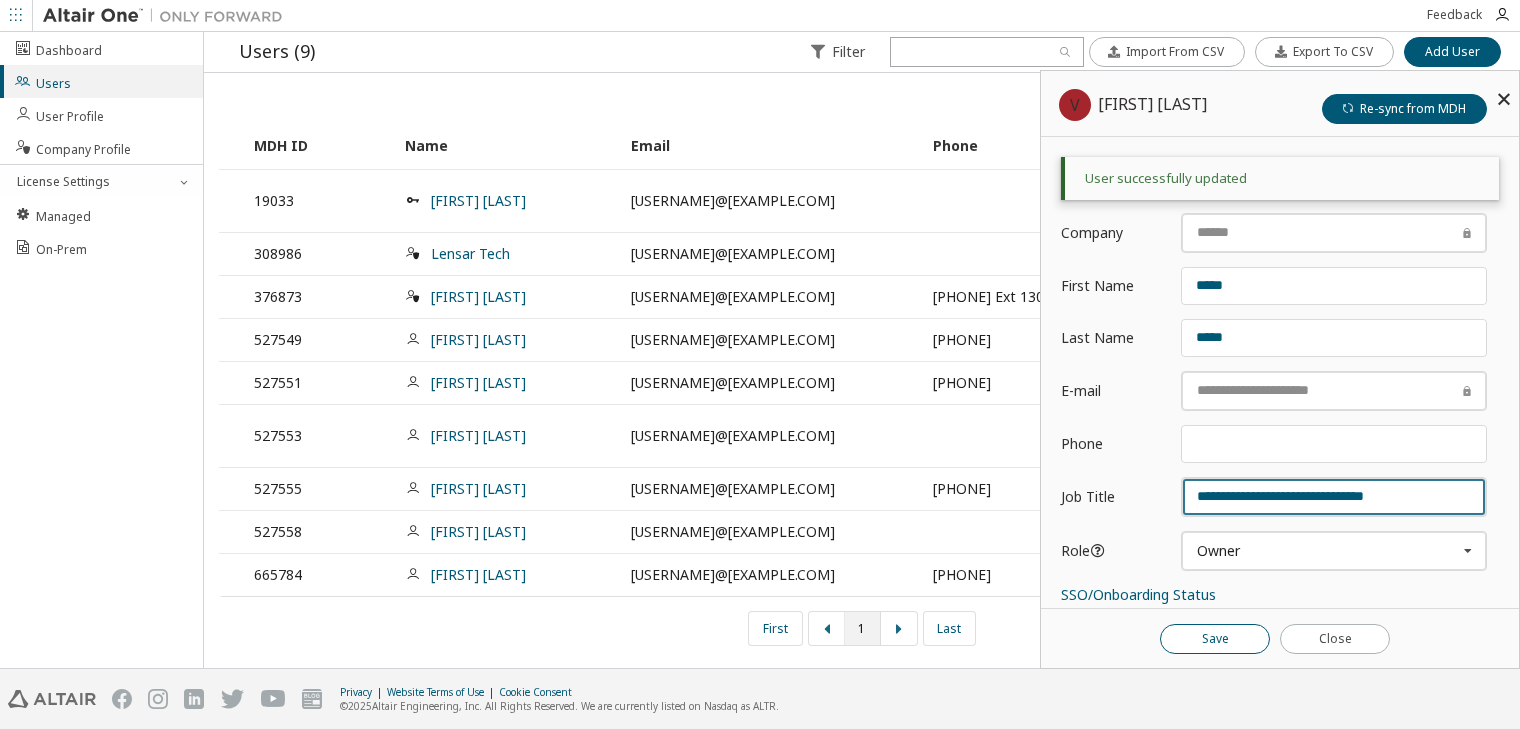 click on "Save" at bounding box center (1215, 639) 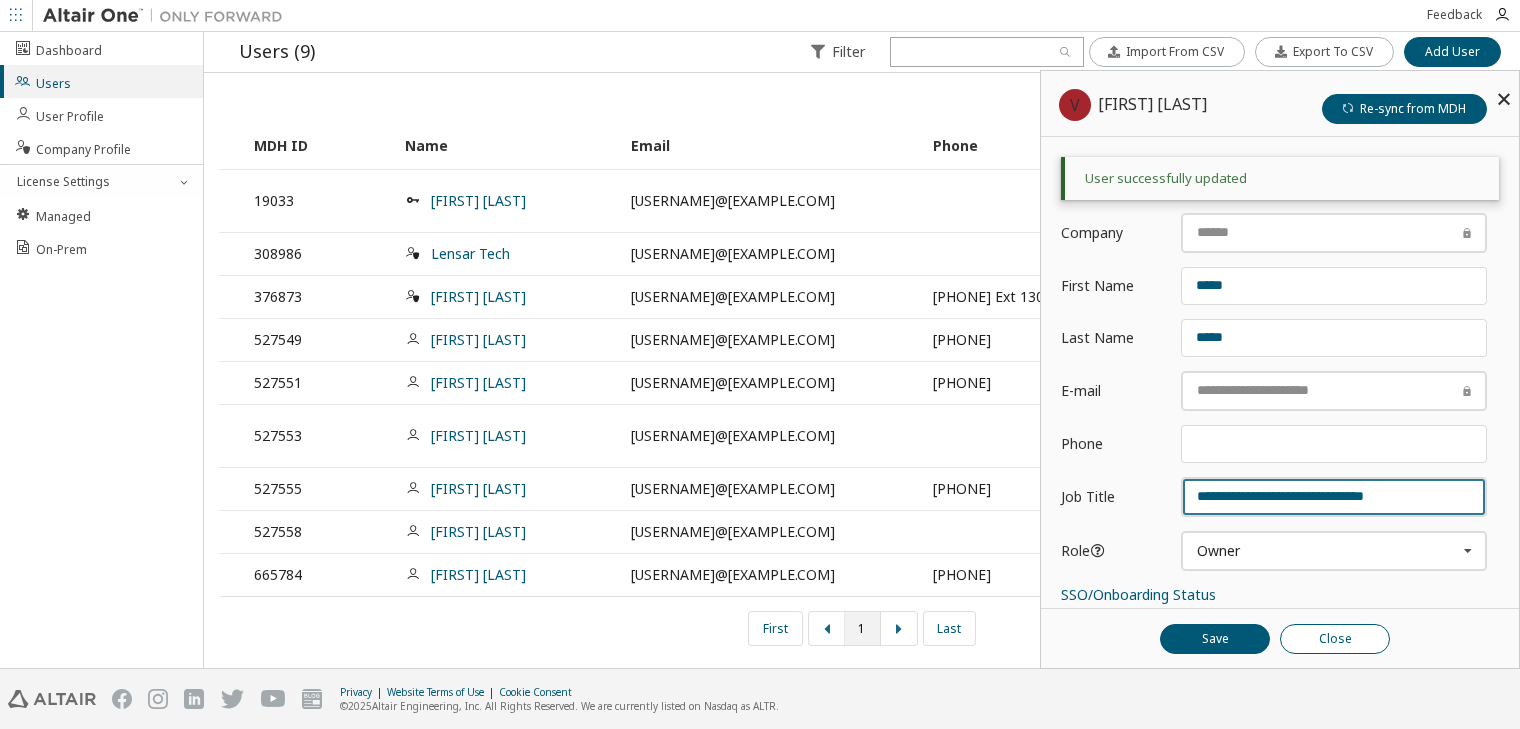 click on "Close" at bounding box center (1335, 639) 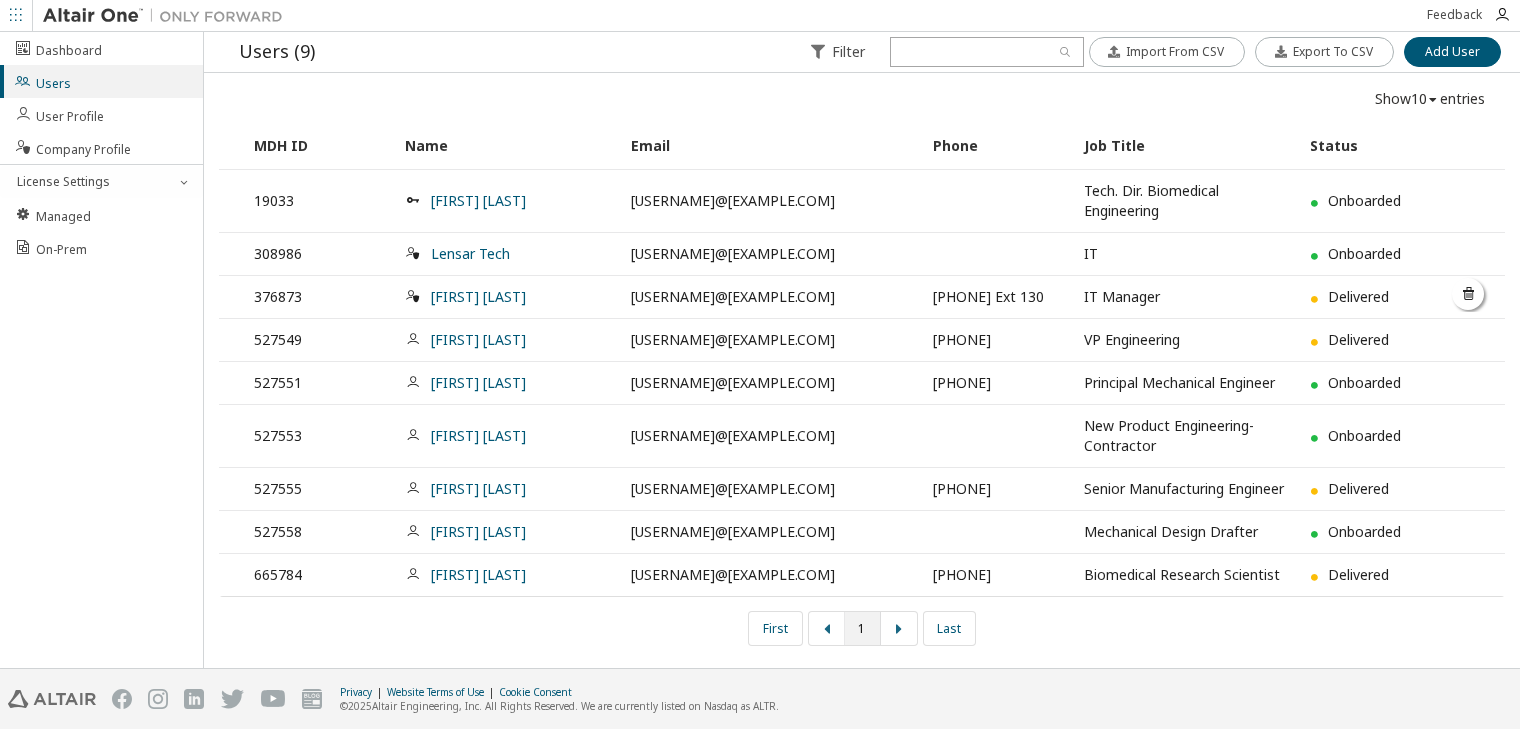 scroll, scrollTop: 0, scrollLeft: 0, axis: both 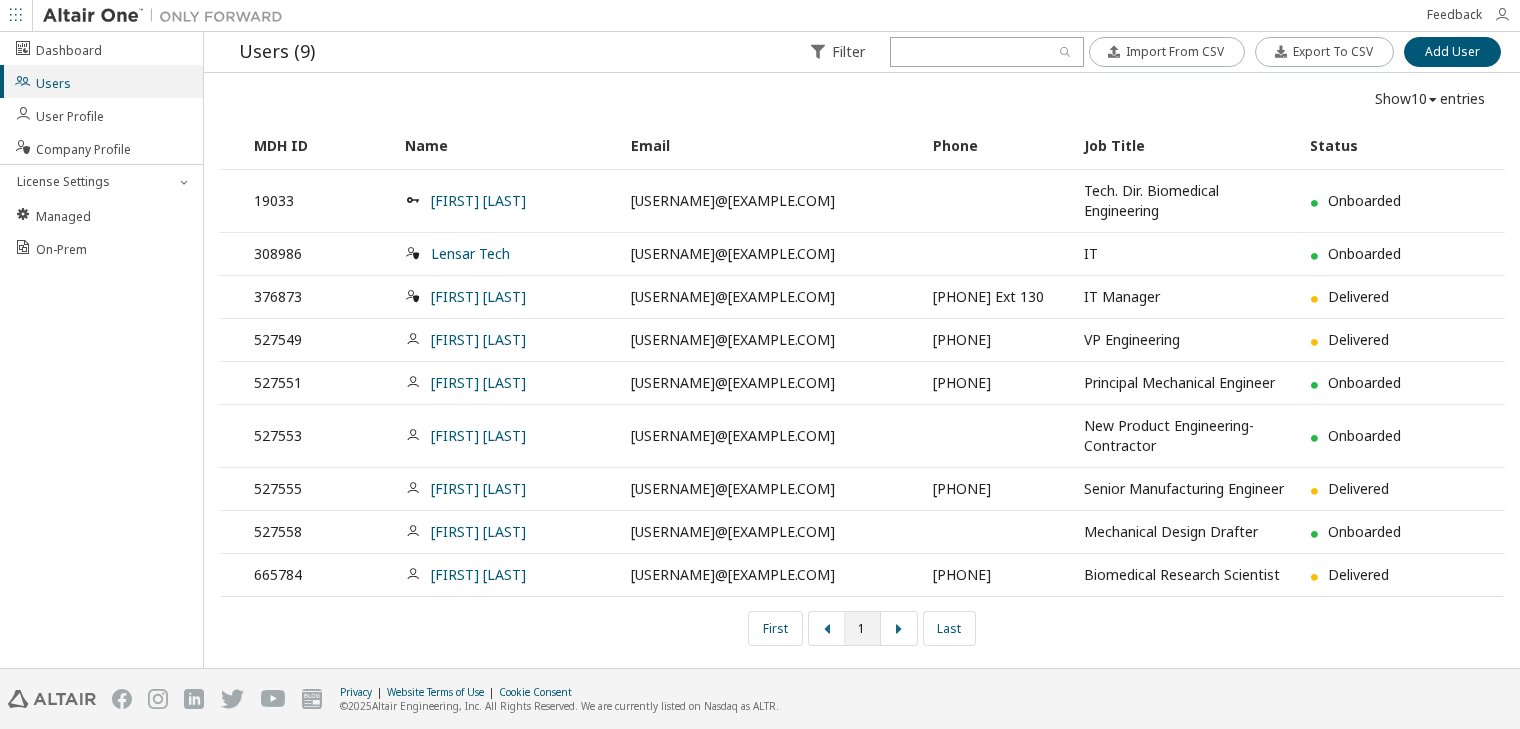 click at bounding box center [1502, 15] 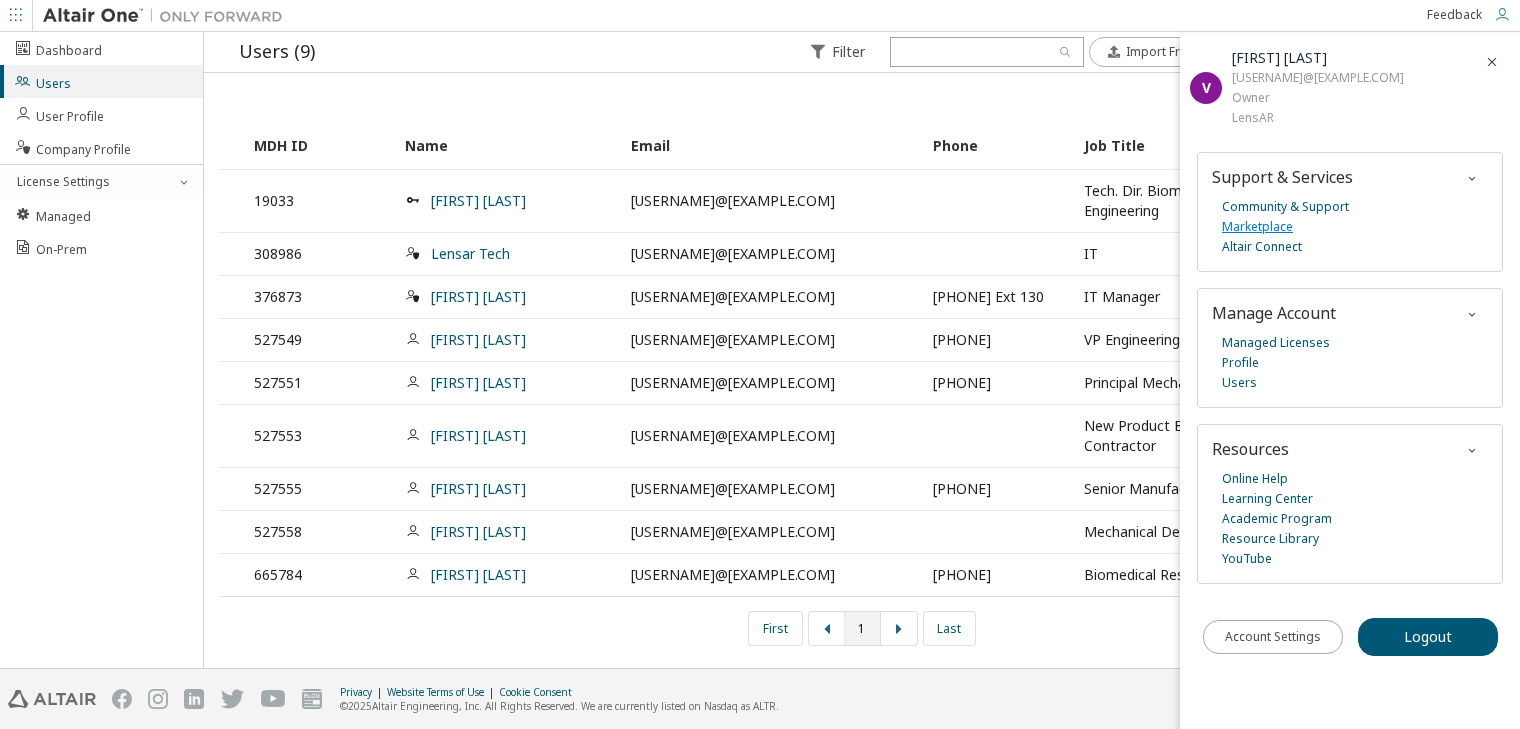 click on "Marketplace" at bounding box center [1257, 227] 